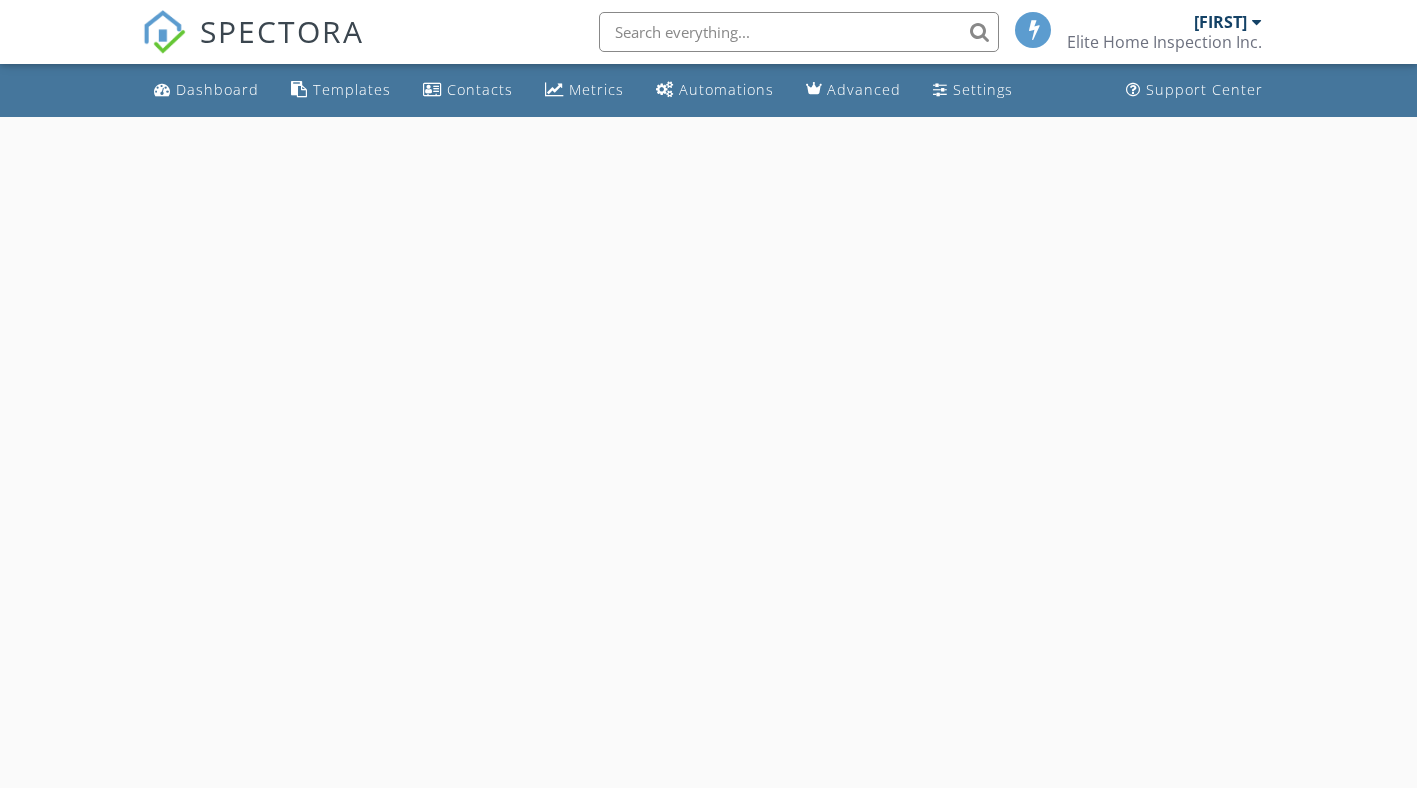 scroll, scrollTop: 0, scrollLeft: 0, axis: both 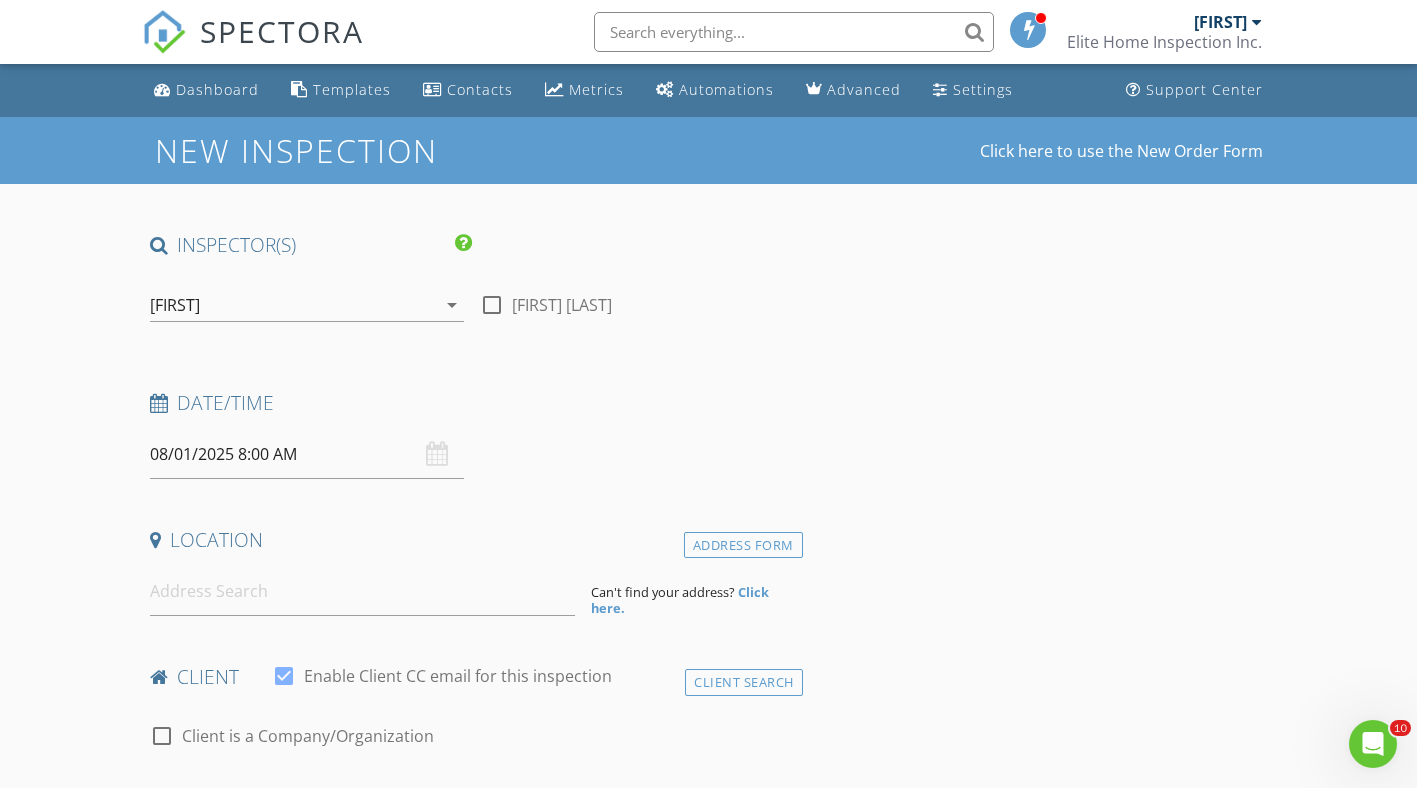 click on "08/01/2025 8:00 AM" at bounding box center [307, 454] 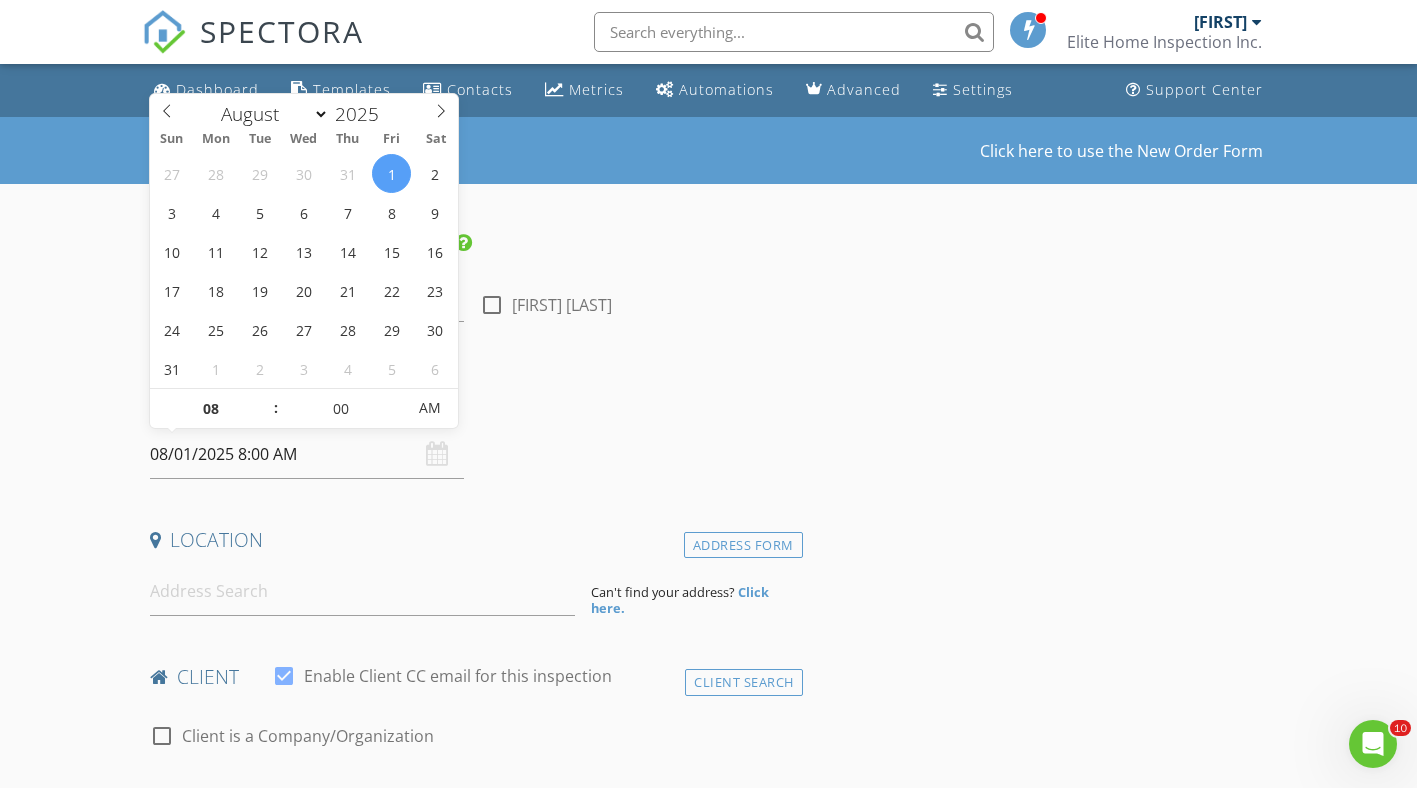 click on "08/01/2025 8:00 AM" at bounding box center (307, 454) 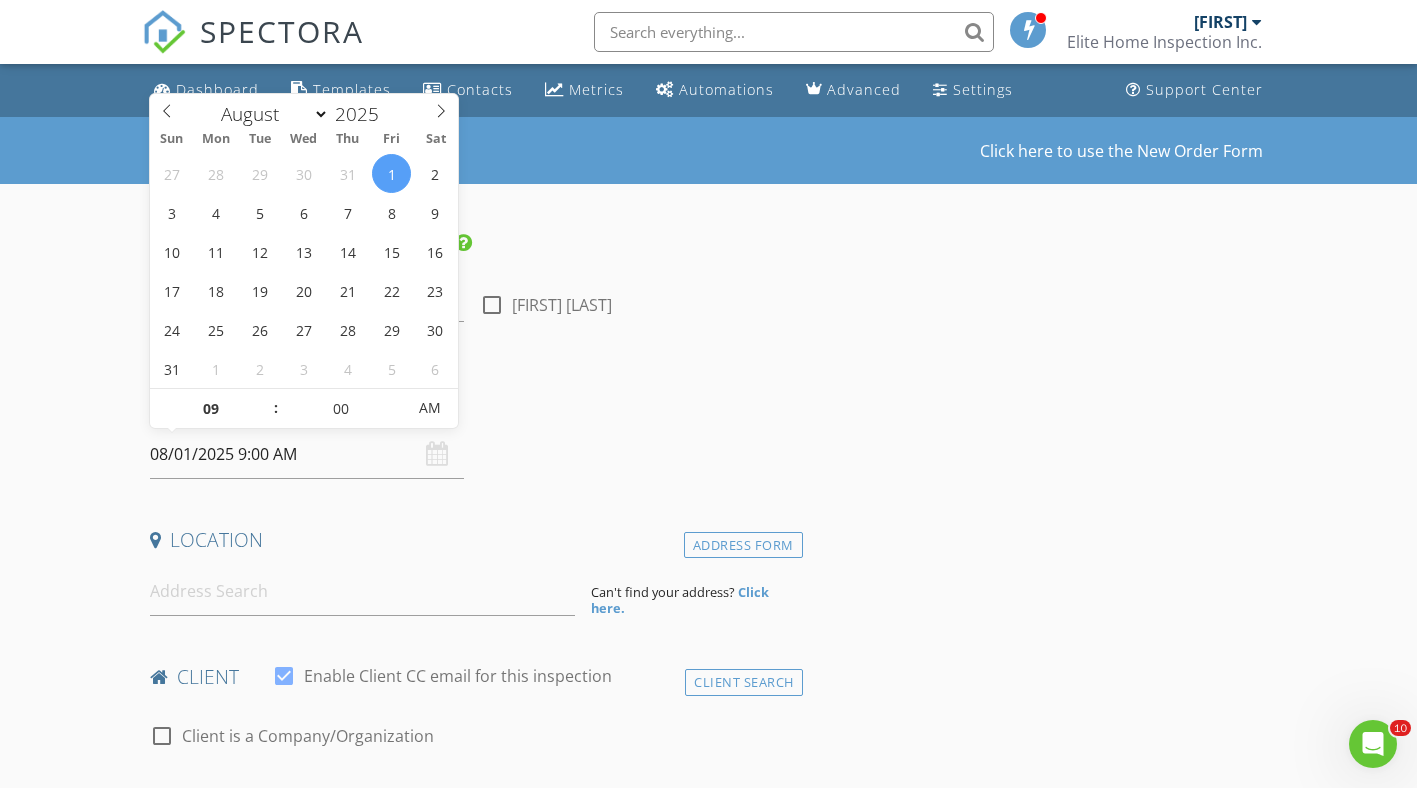 click at bounding box center (266, 399) 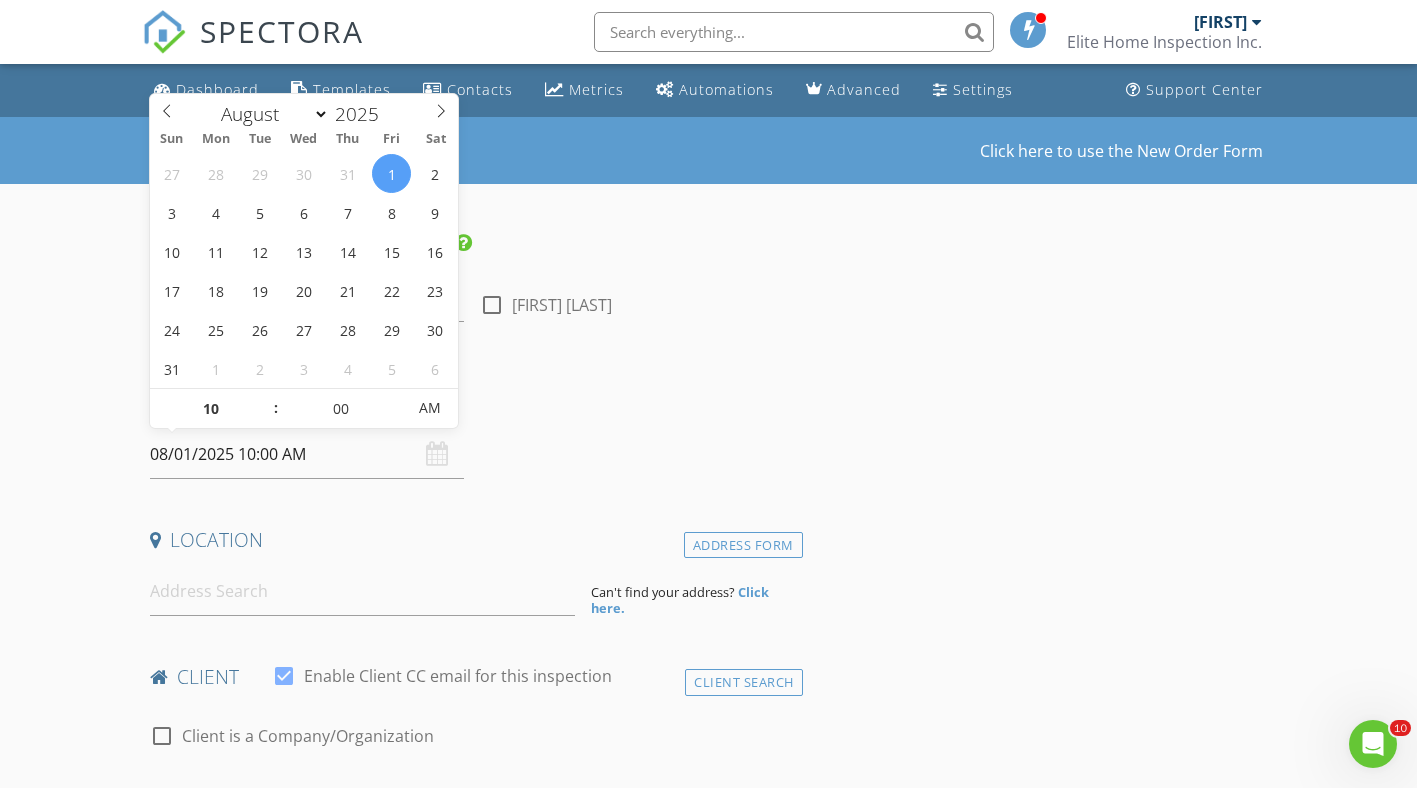 click at bounding box center [266, 399] 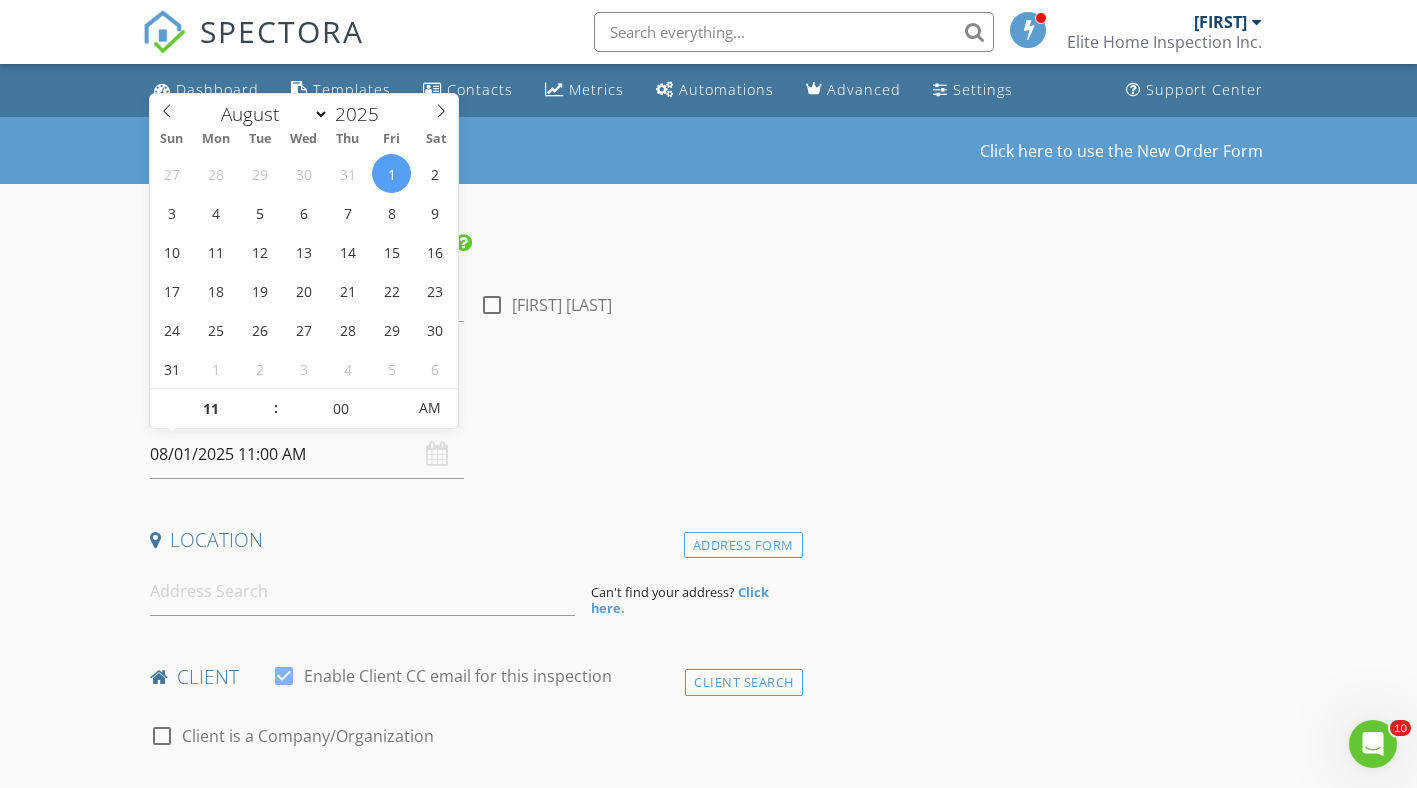 click at bounding box center [266, 399] 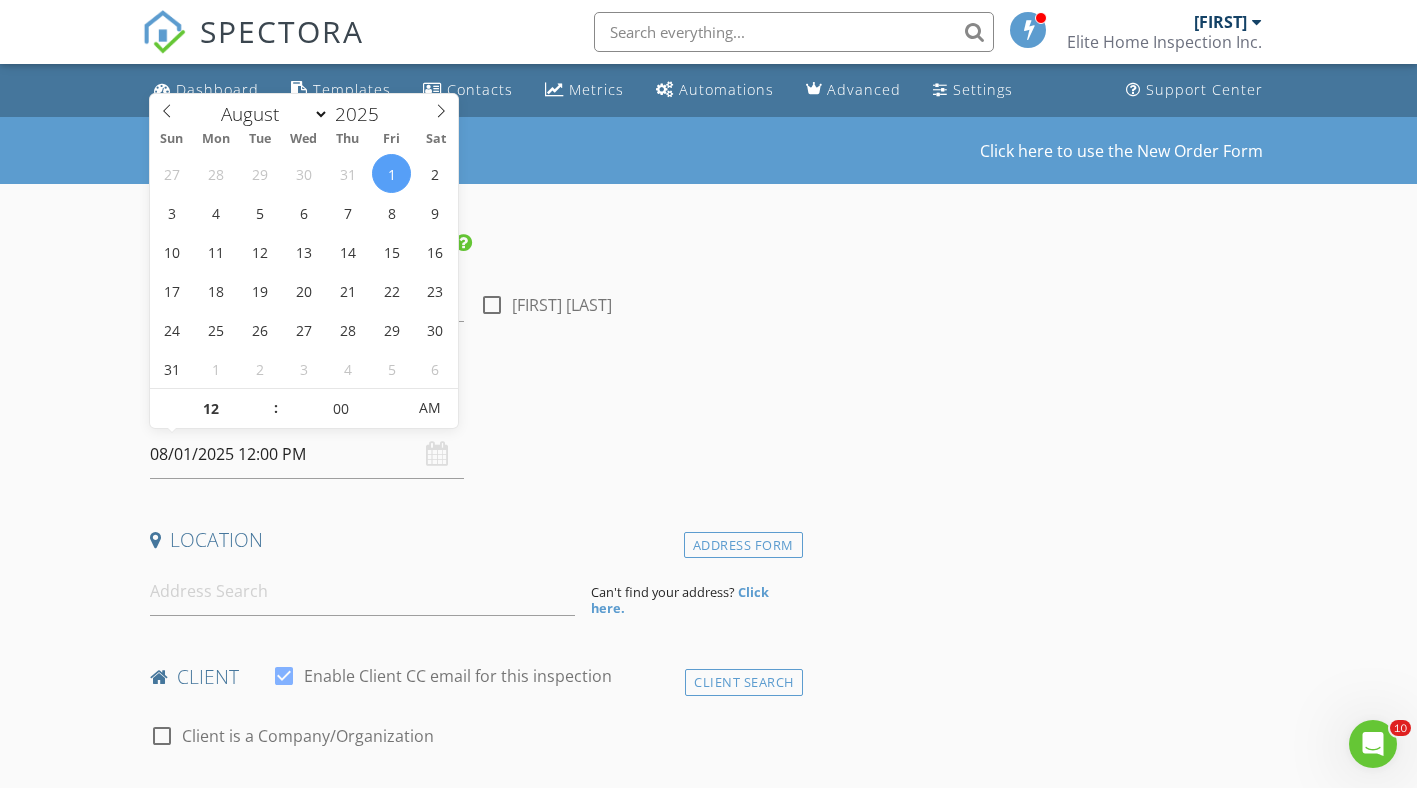 click at bounding box center [266, 399] 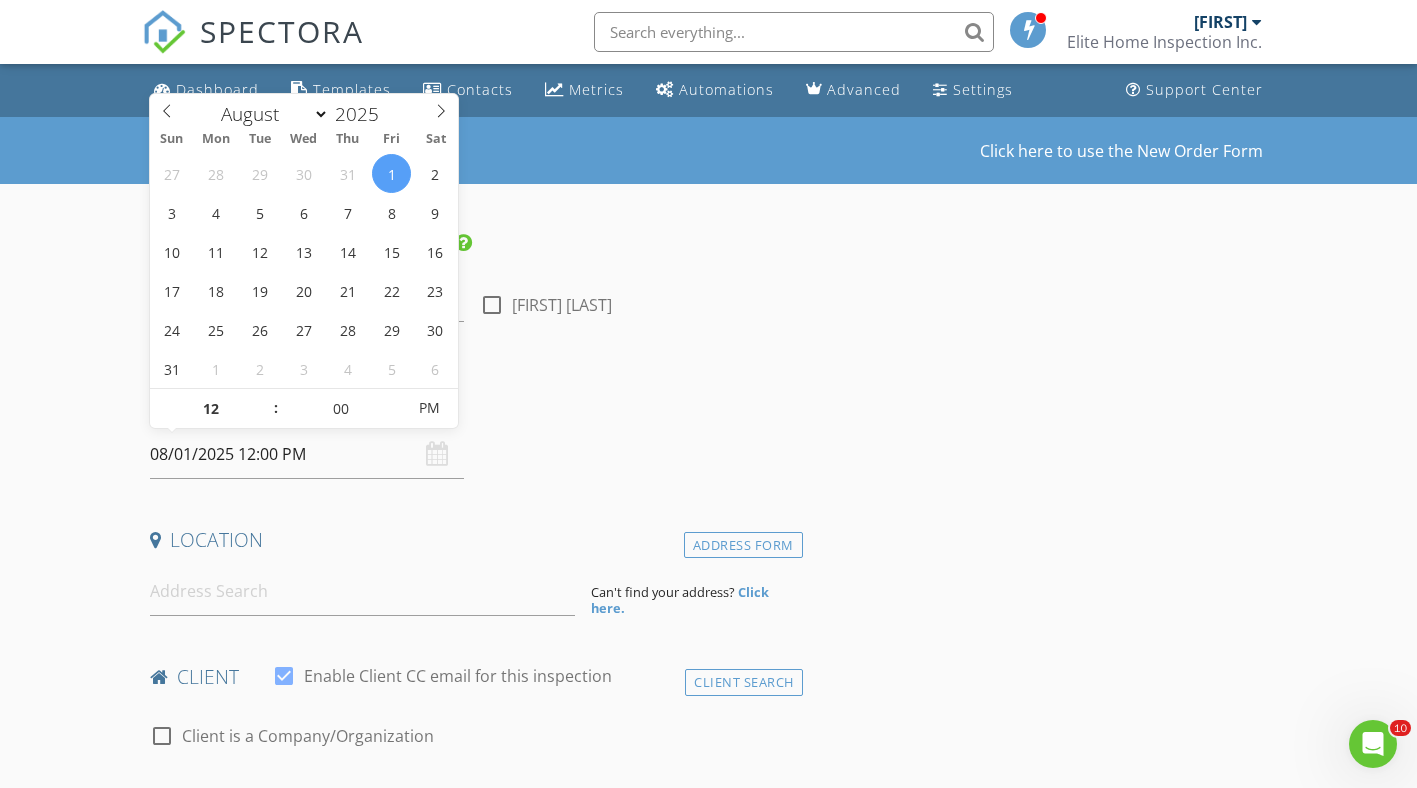 type on "01" 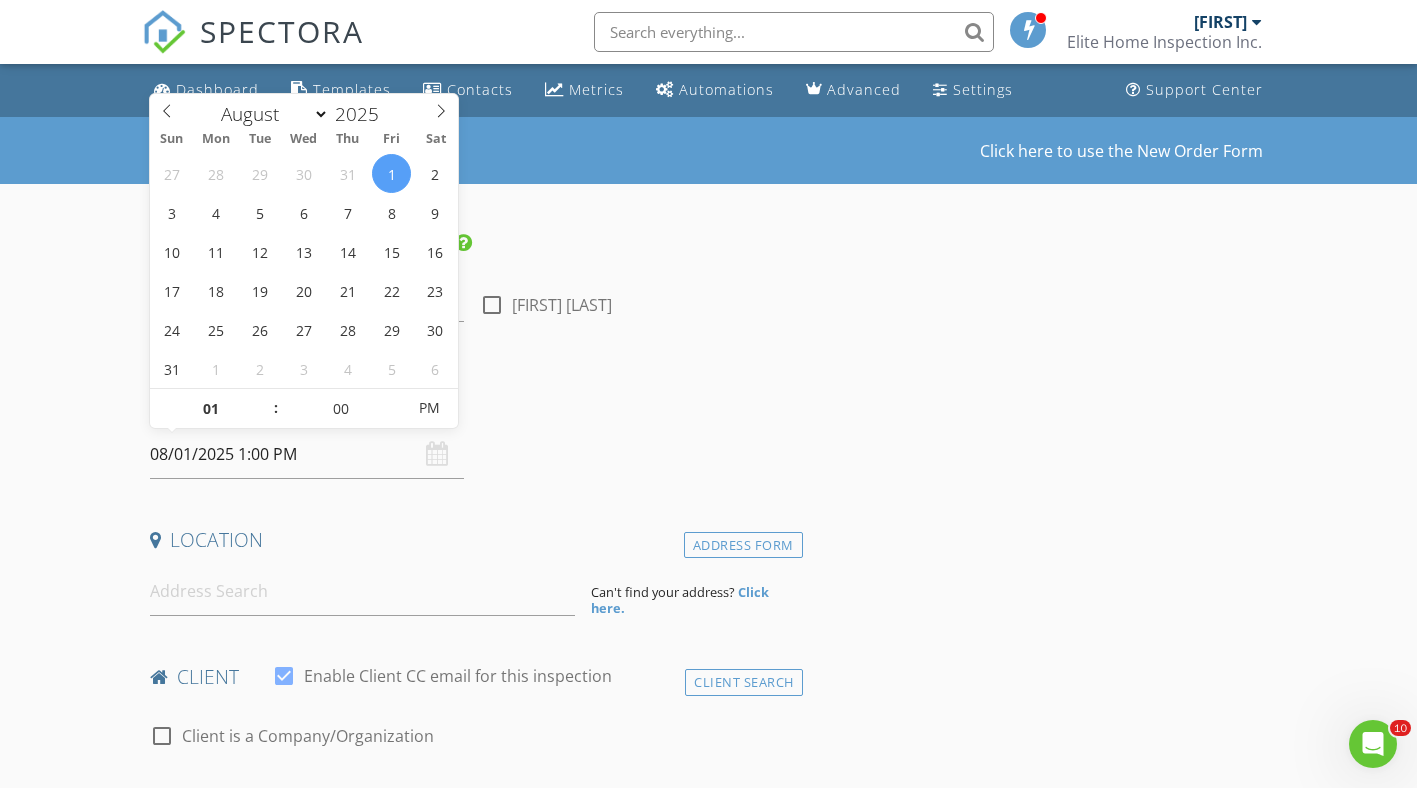 click at bounding box center (266, 399) 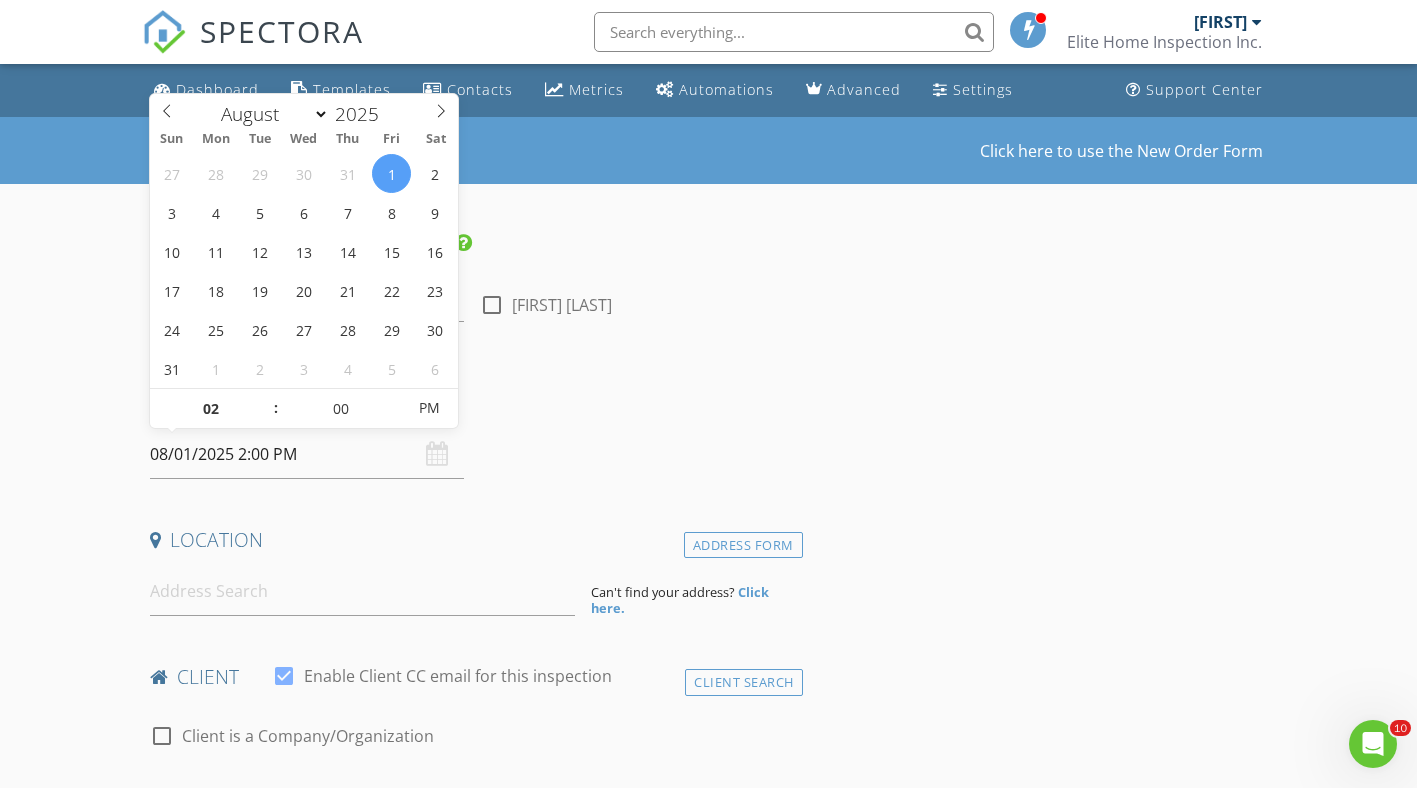 click at bounding box center [266, 399] 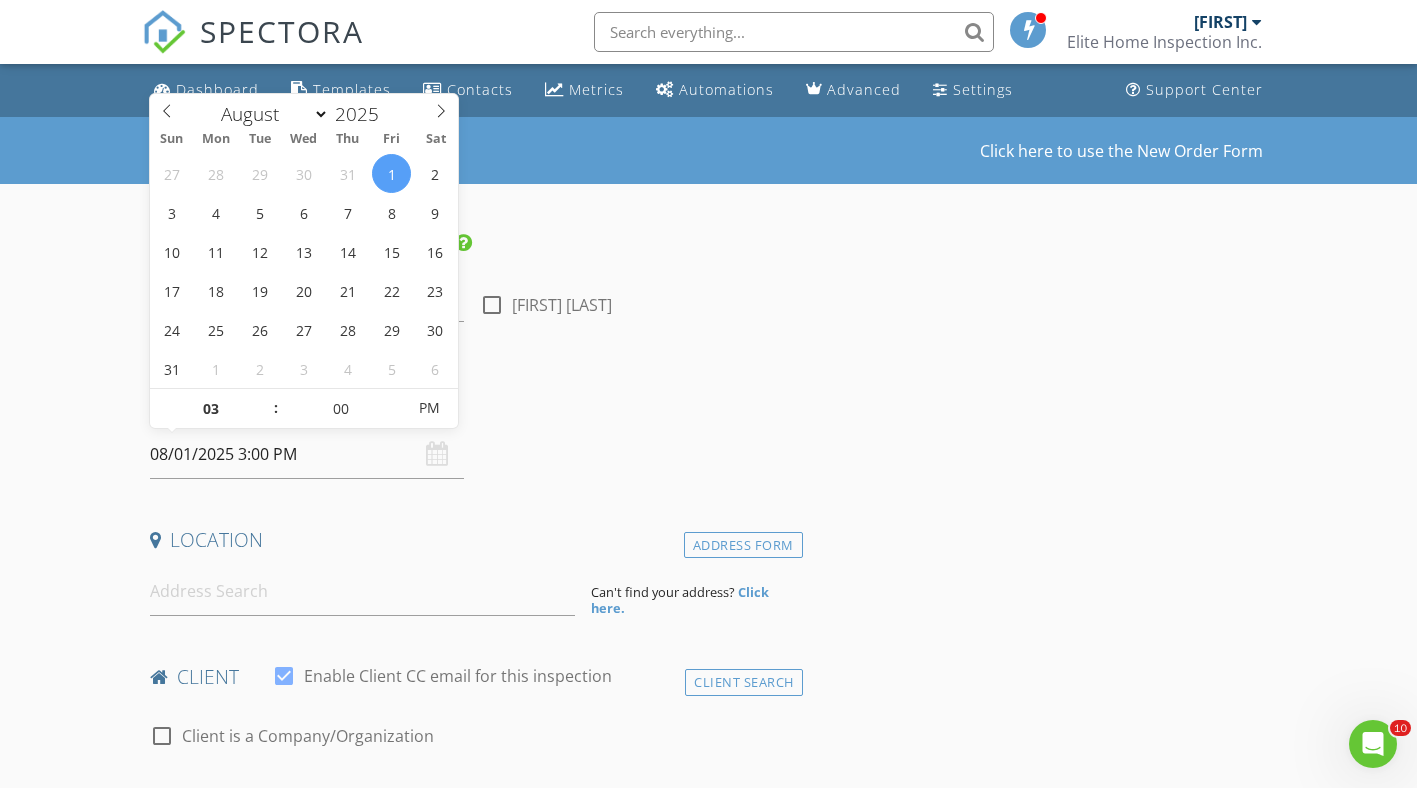 click at bounding box center (266, 399) 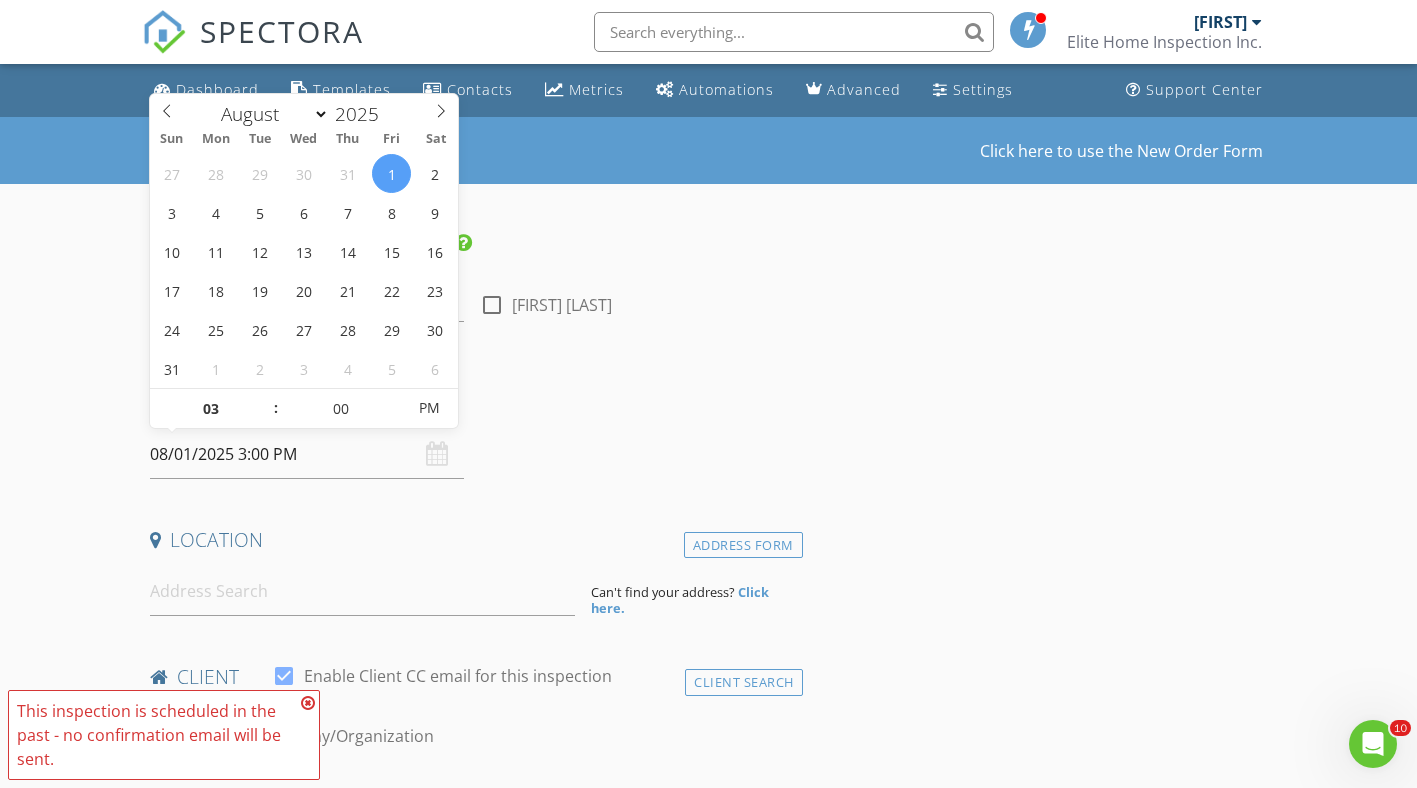 type on "04" 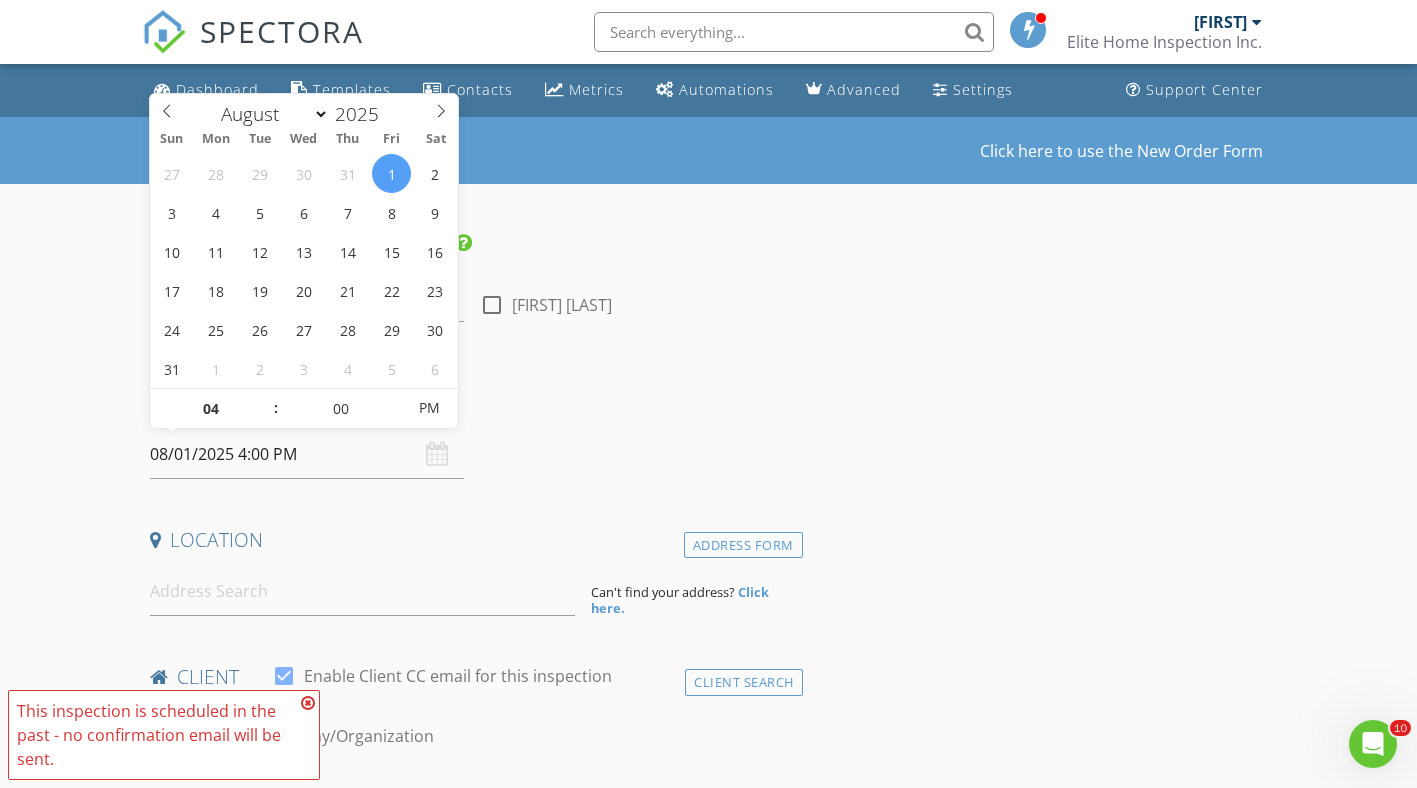 click at bounding box center (266, 399) 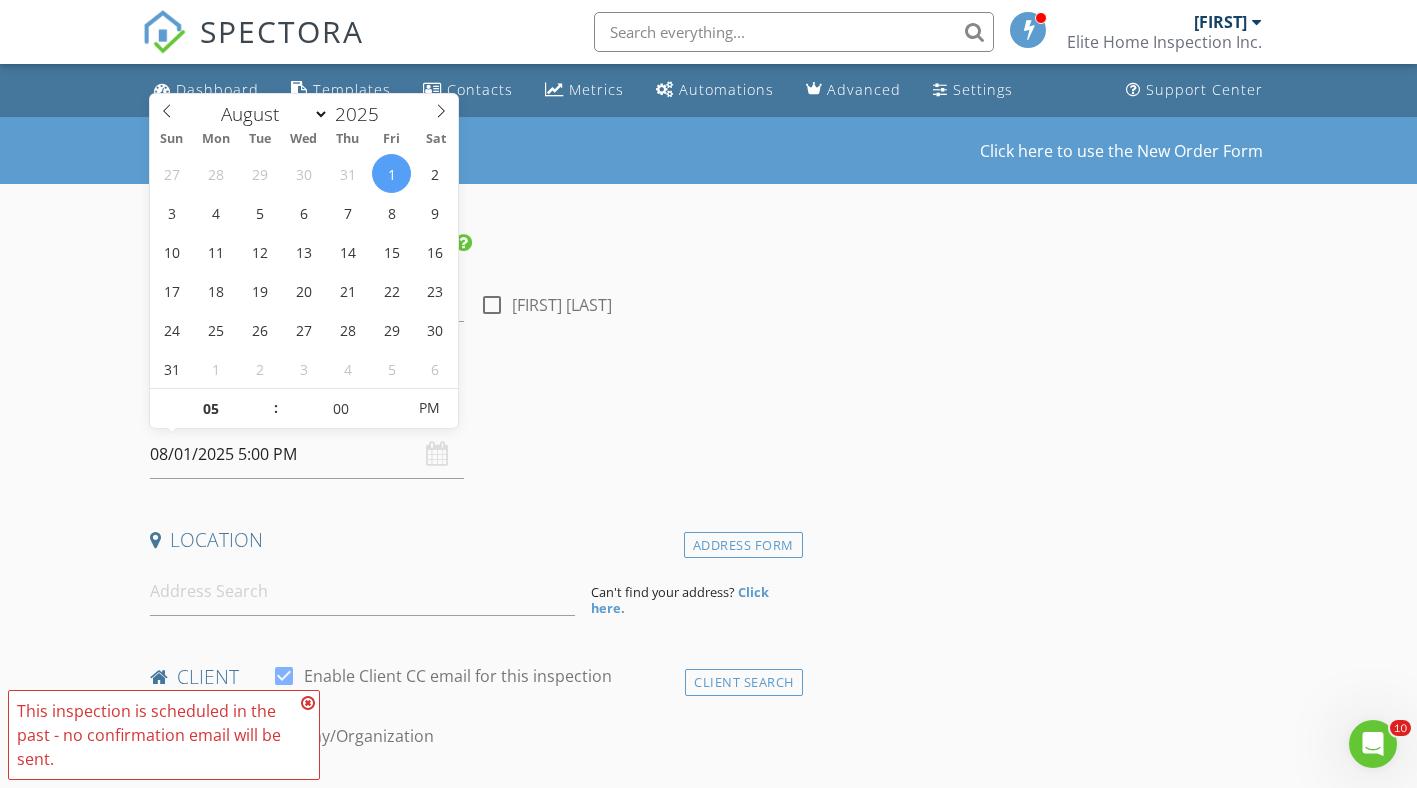 click at bounding box center (266, 399) 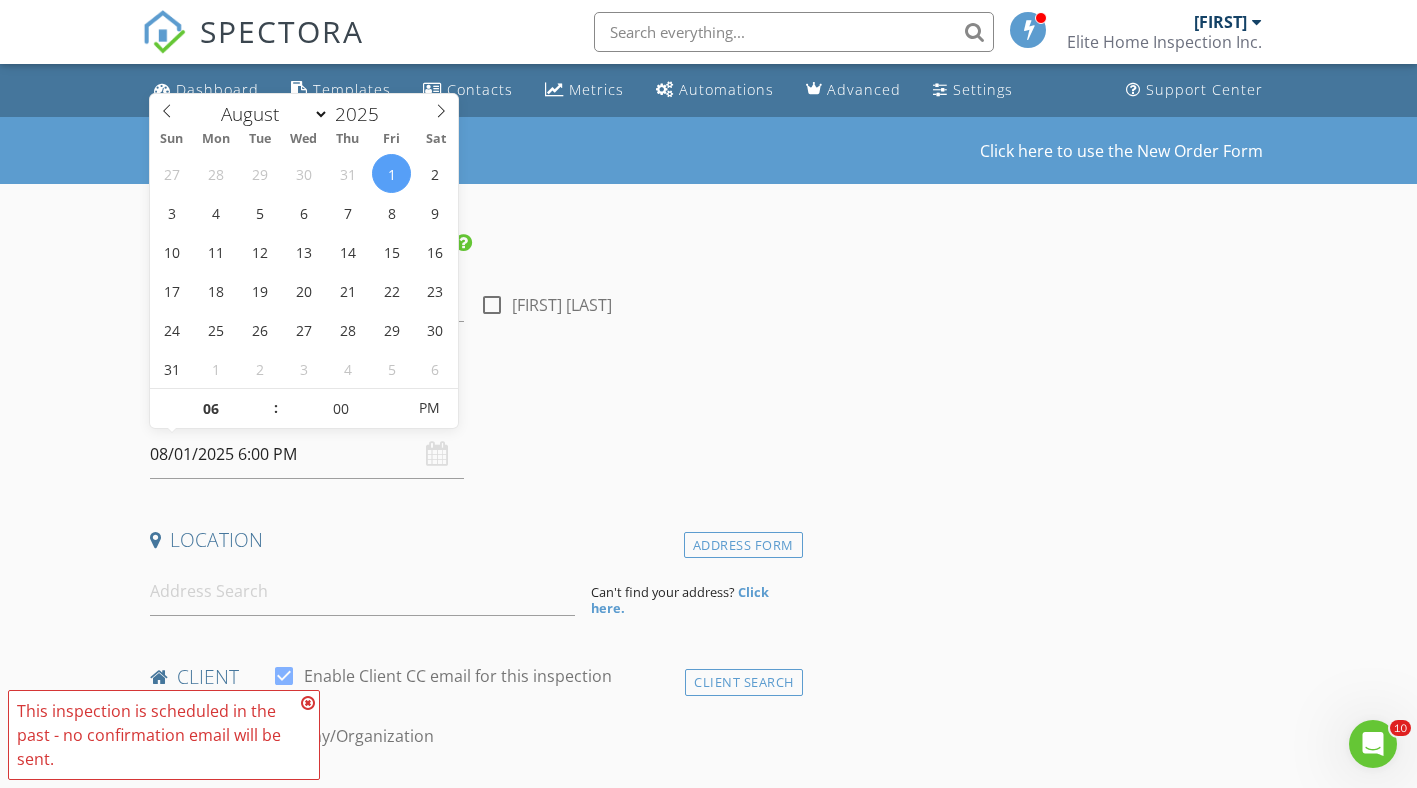 click at bounding box center [266, 399] 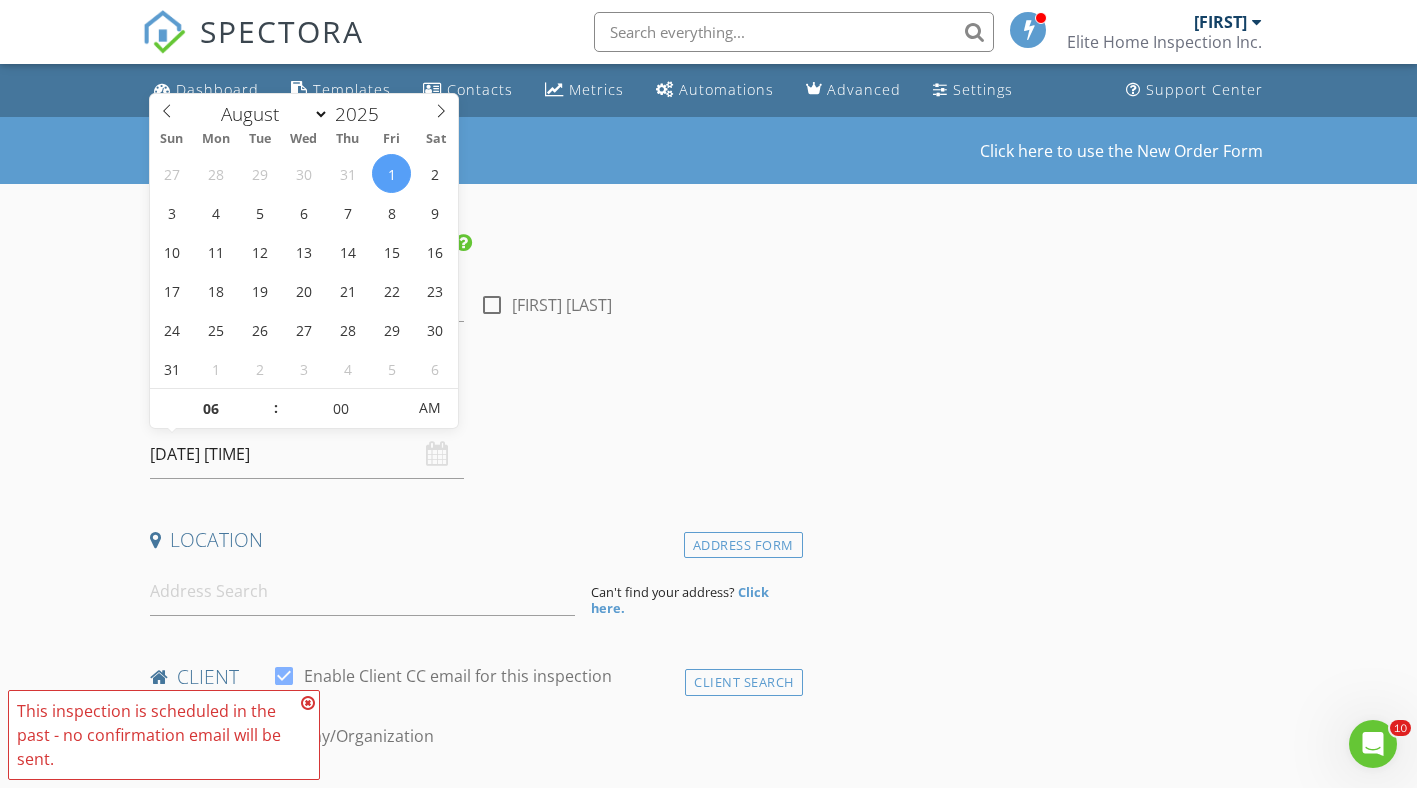 click on "AM" at bounding box center (429, 408) 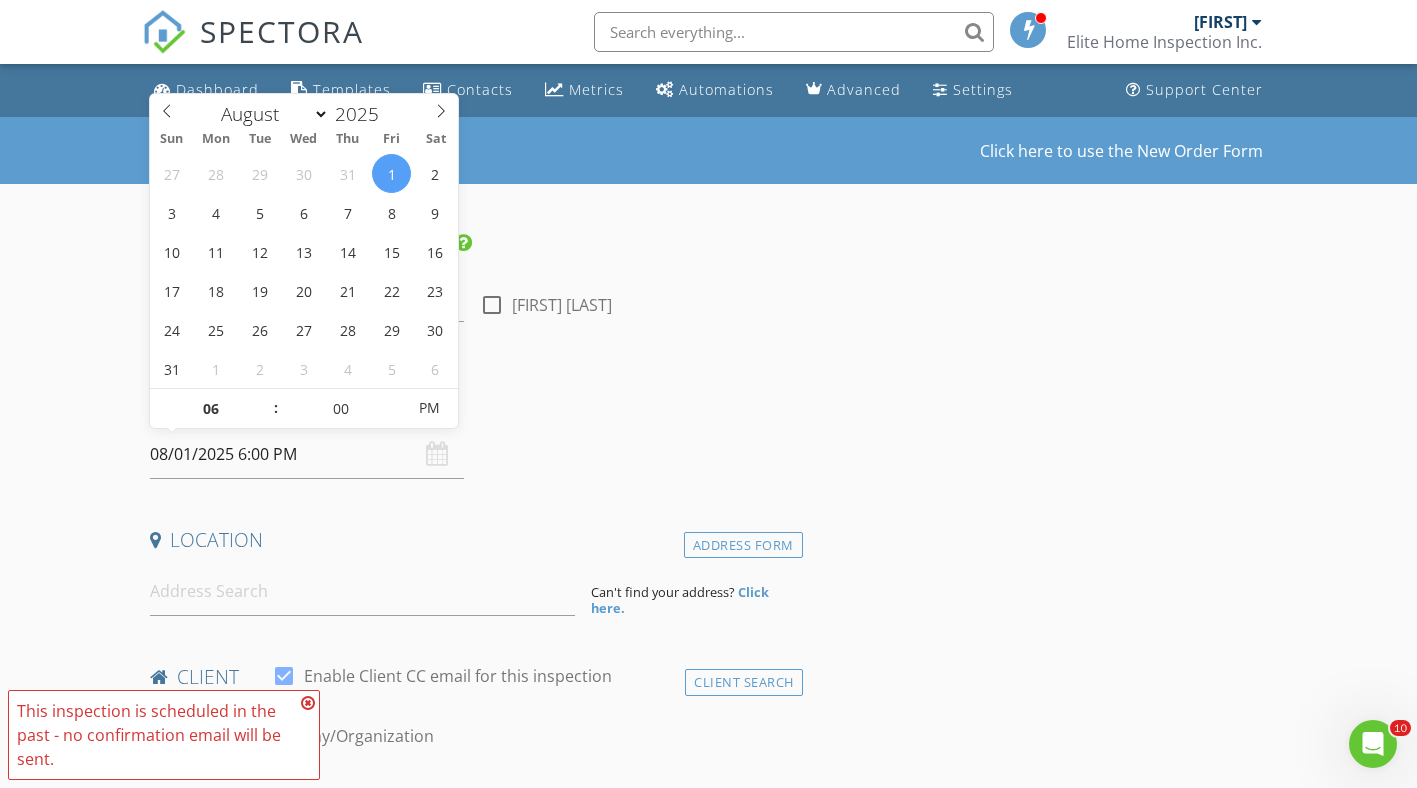 click on "PM" at bounding box center (429, 408) 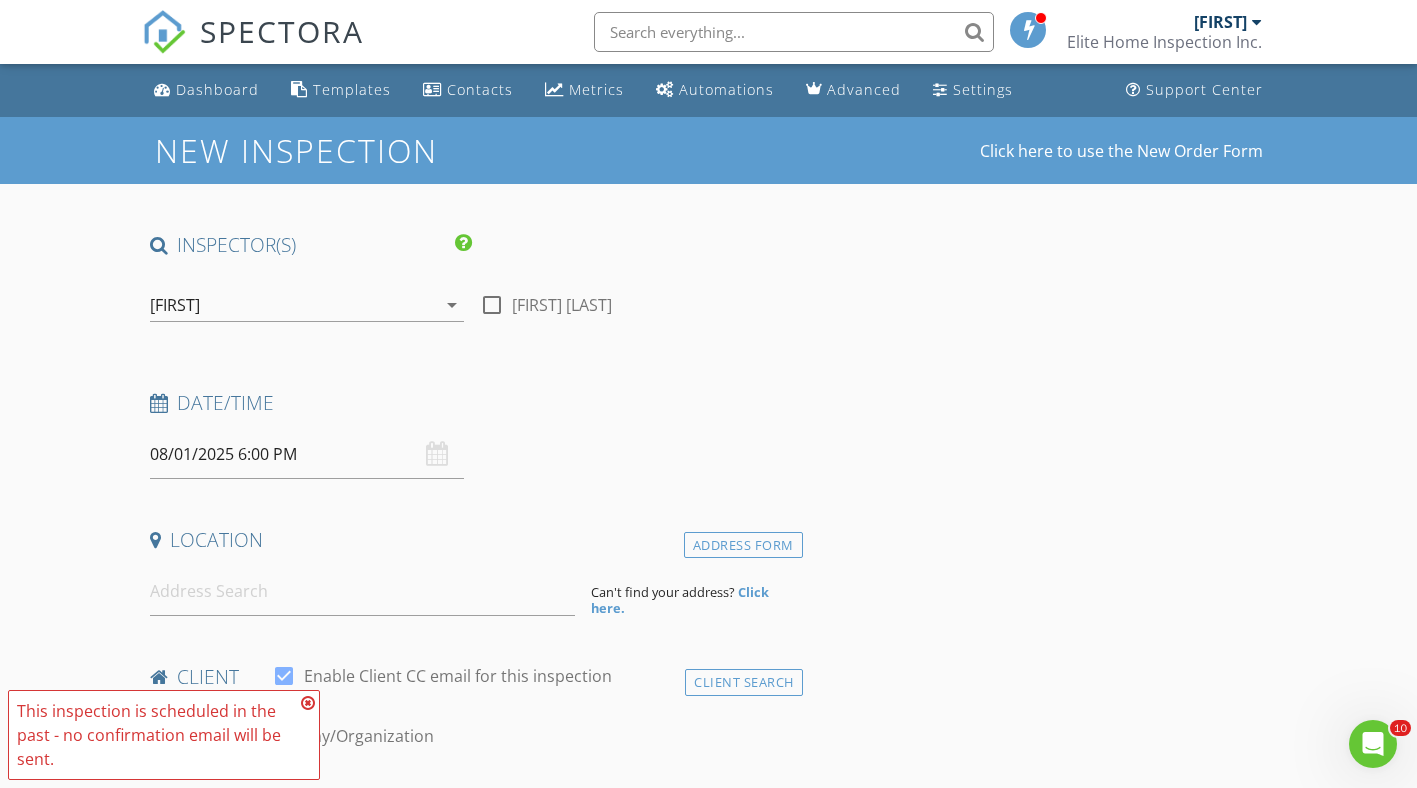 drag, startPoint x: 584, startPoint y: 410, endPoint x: 544, endPoint y: 429, distance: 44.28318 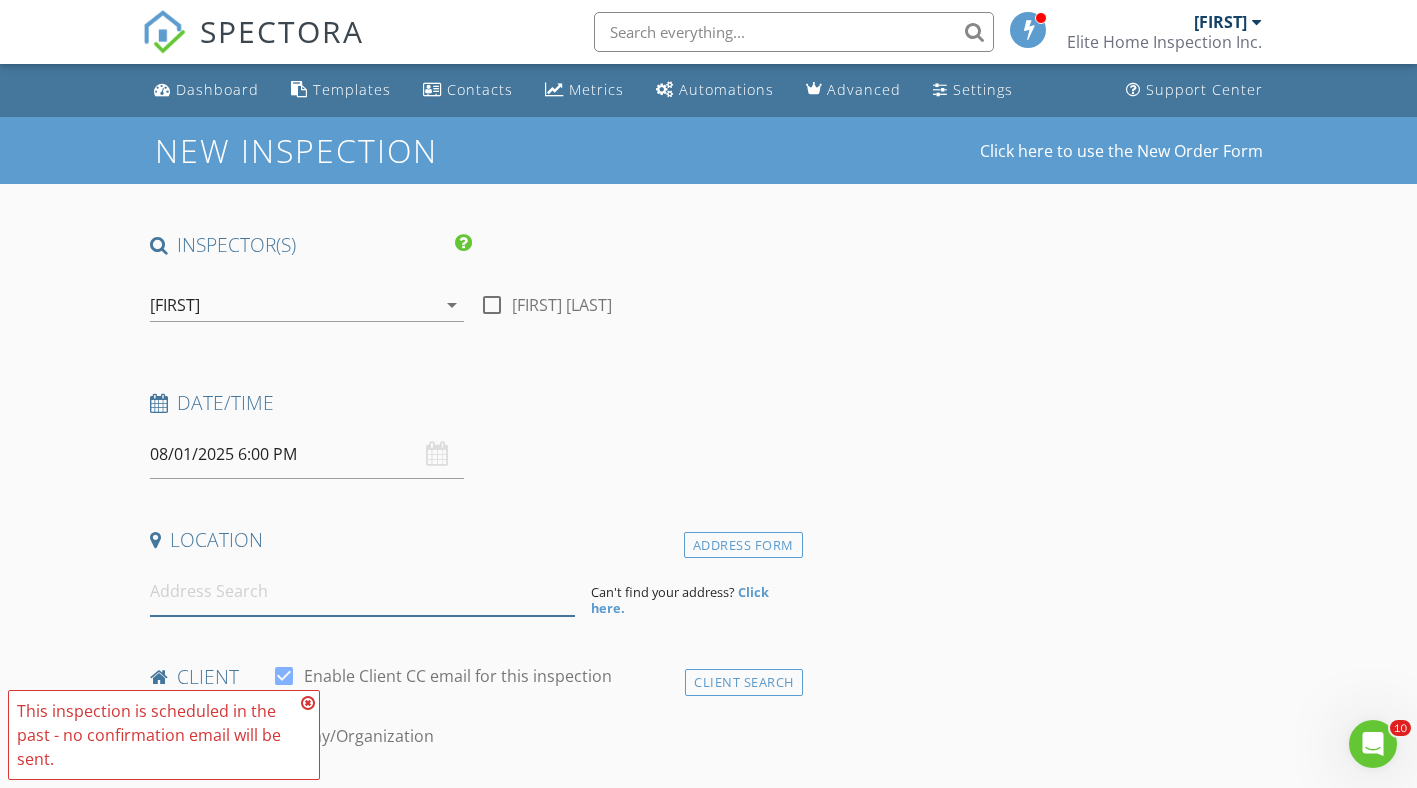 click at bounding box center (362, 591) 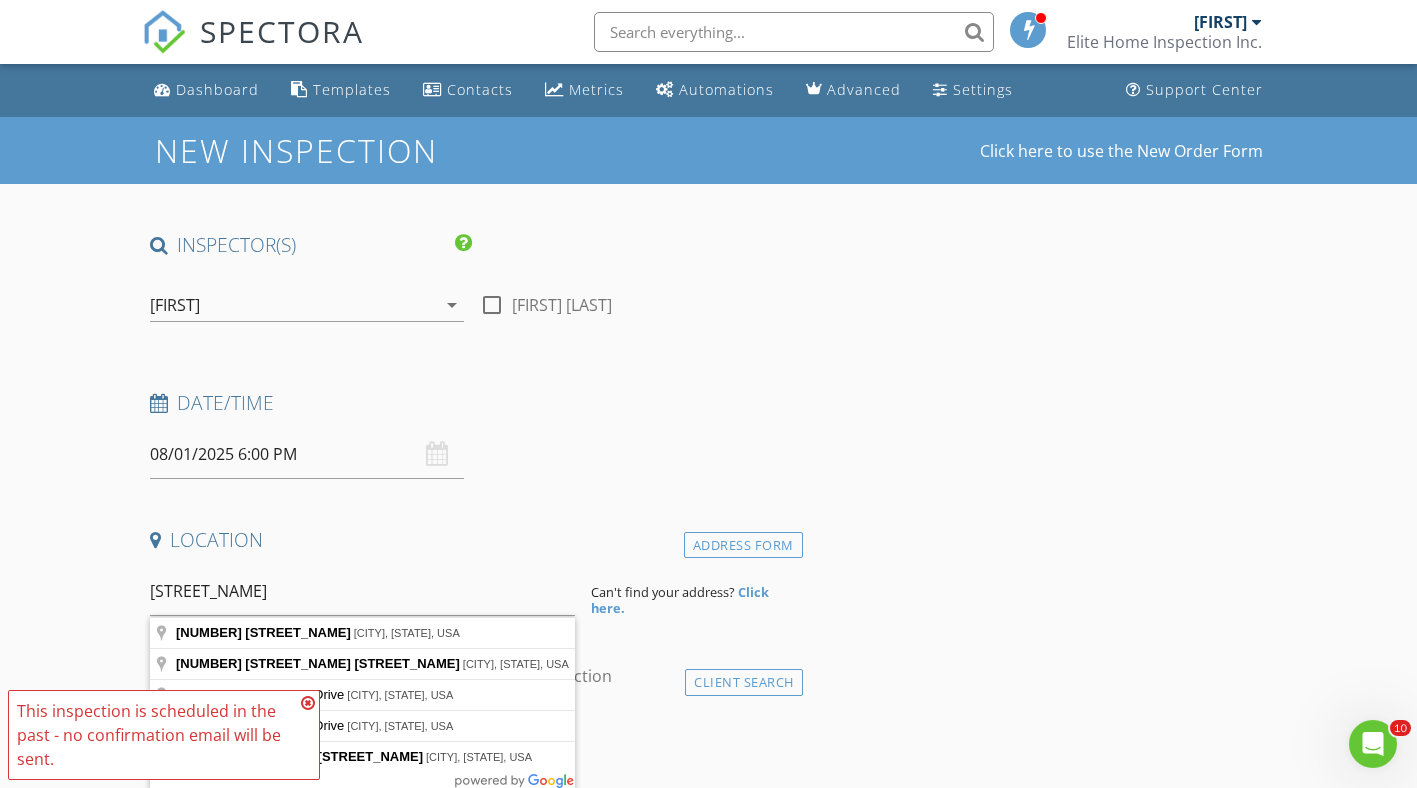 type on "2511 Lake Ridge, Wichita, KS, USA" 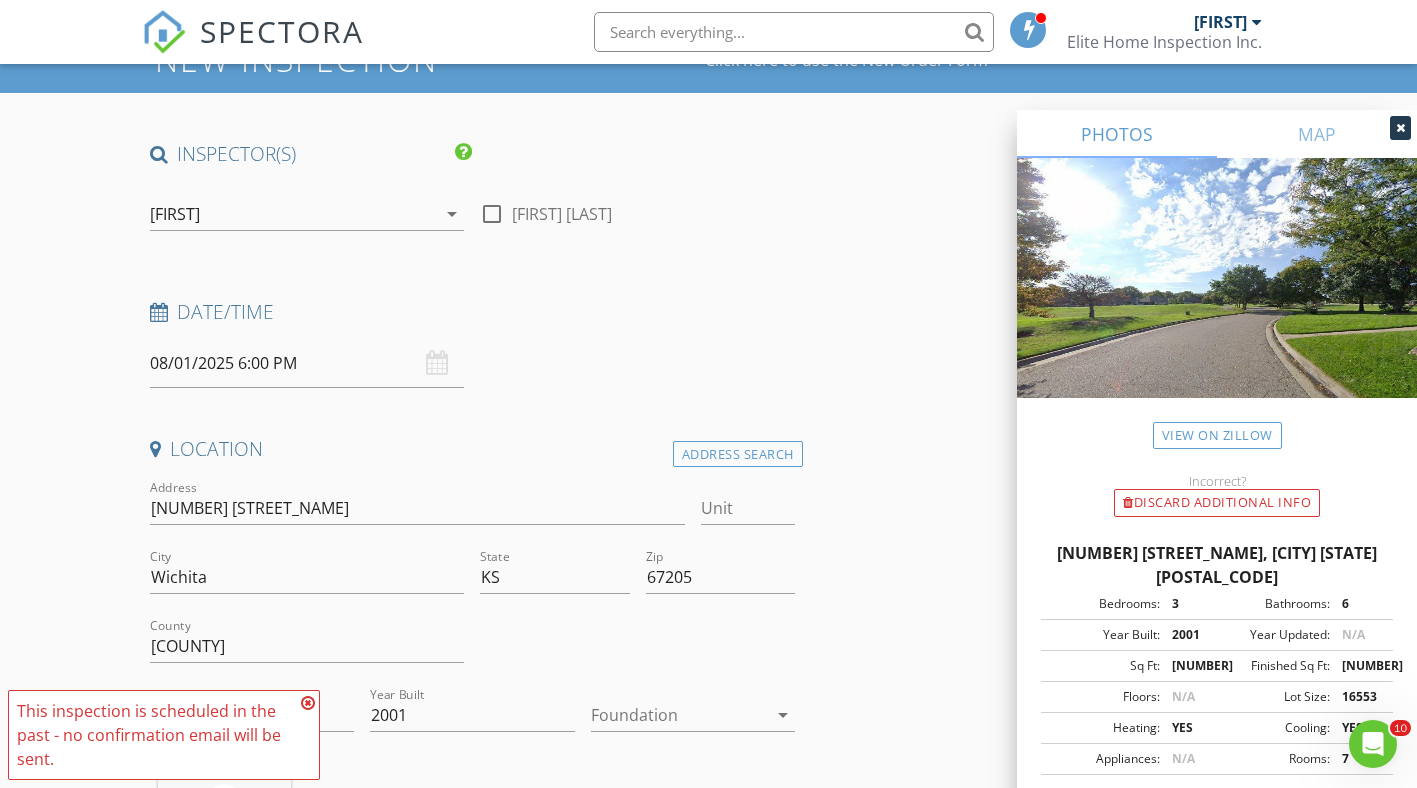 scroll, scrollTop: 200, scrollLeft: 0, axis: vertical 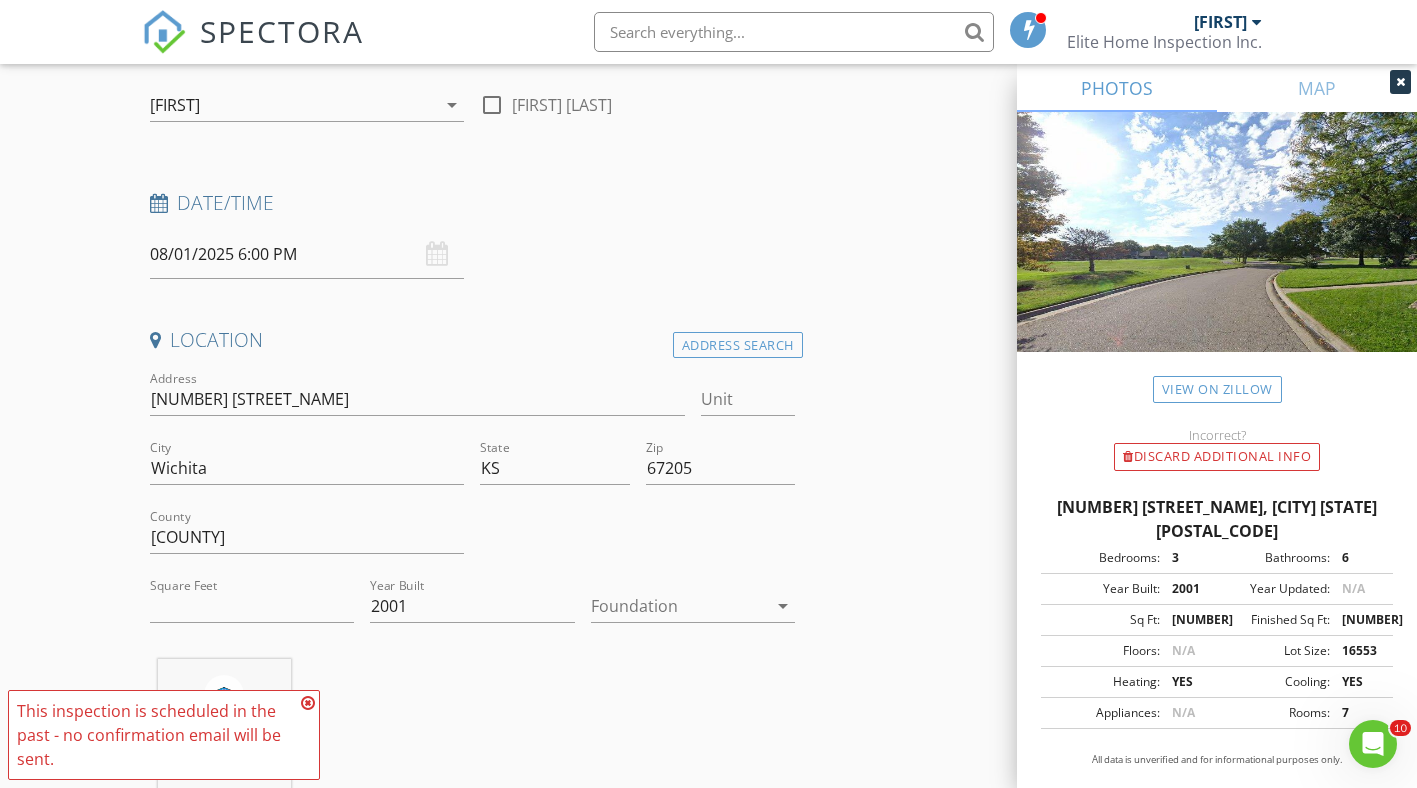 click at bounding box center [308, 703] 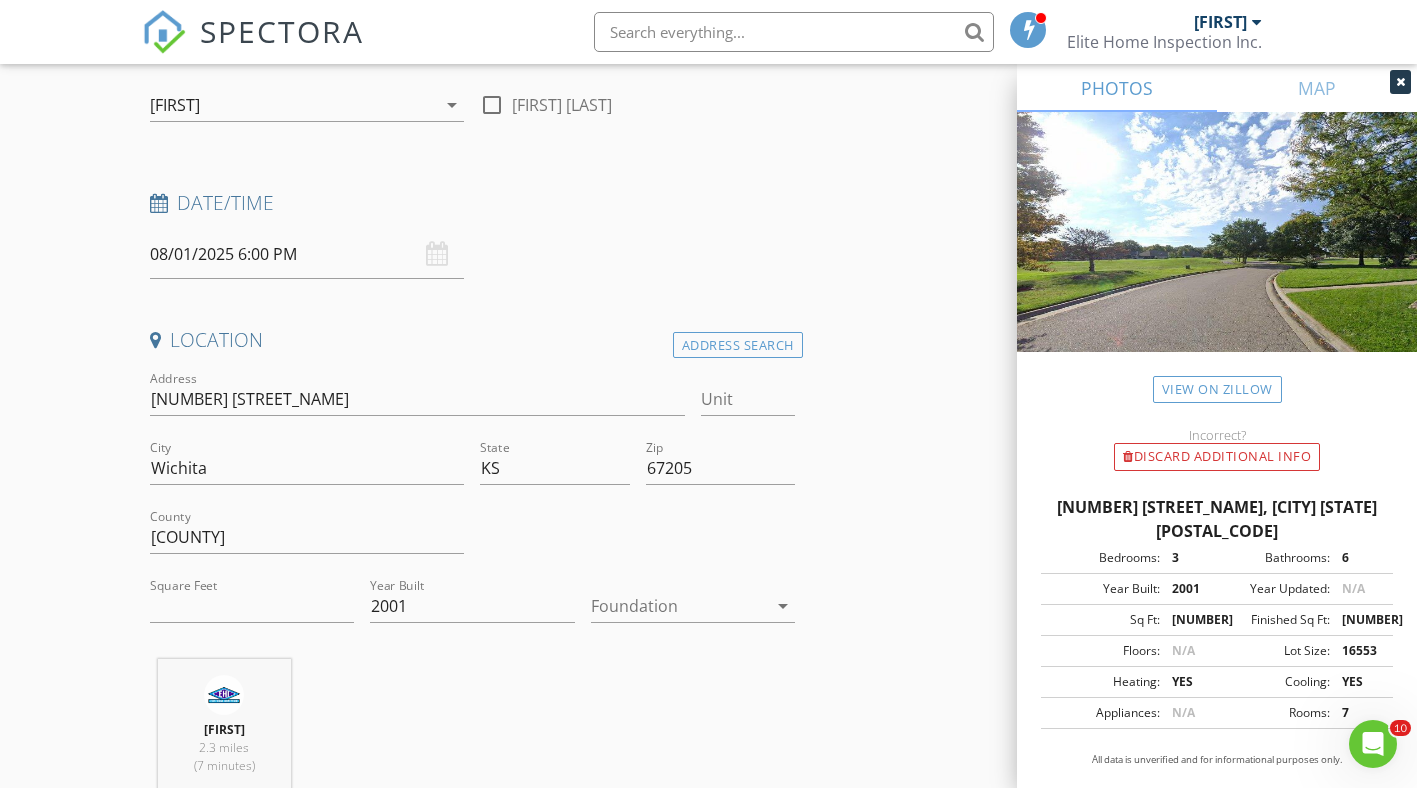 click on "EHI Liz     2.3 miles     (7 minutes)" at bounding box center (472, 742) 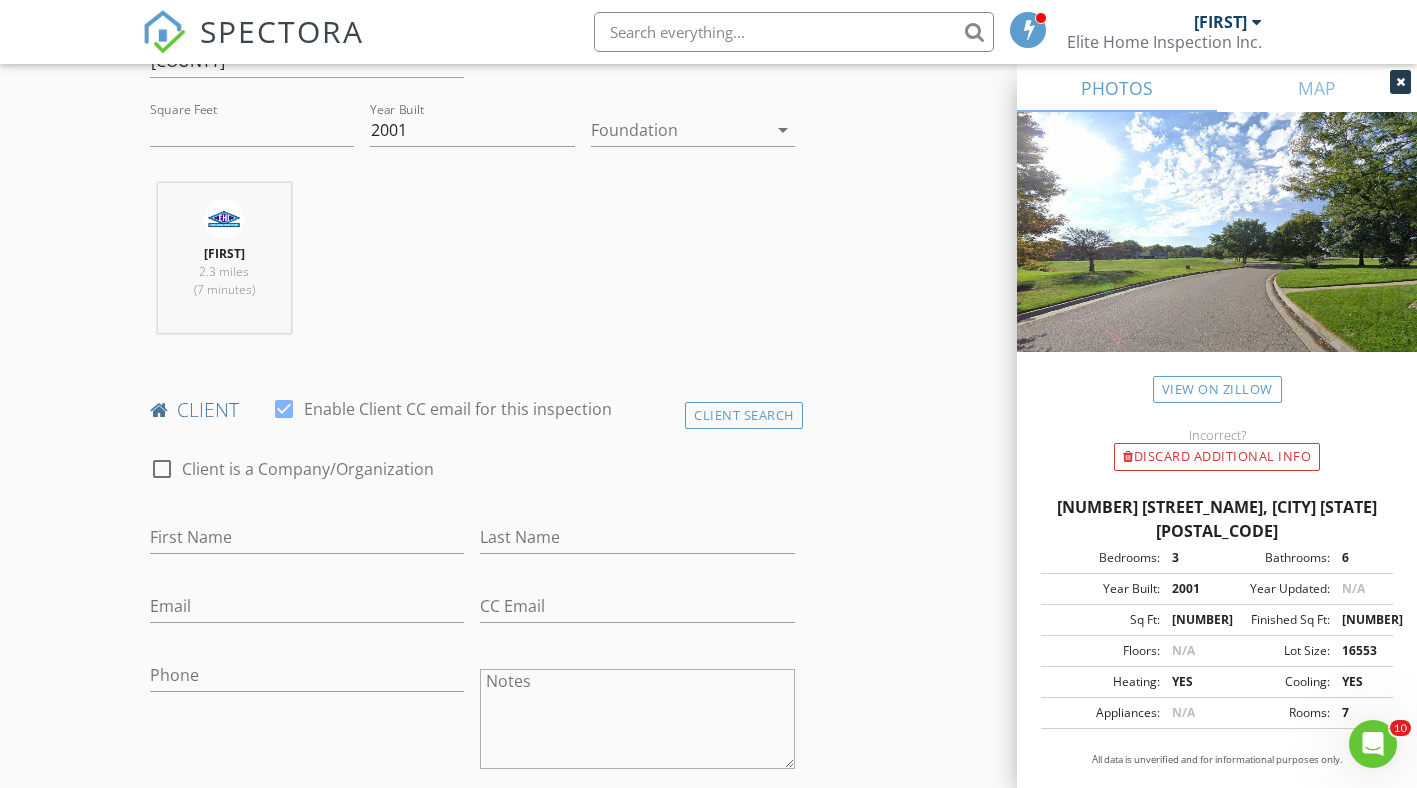 scroll, scrollTop: 700, scrollLeft: 0, axis: vertical 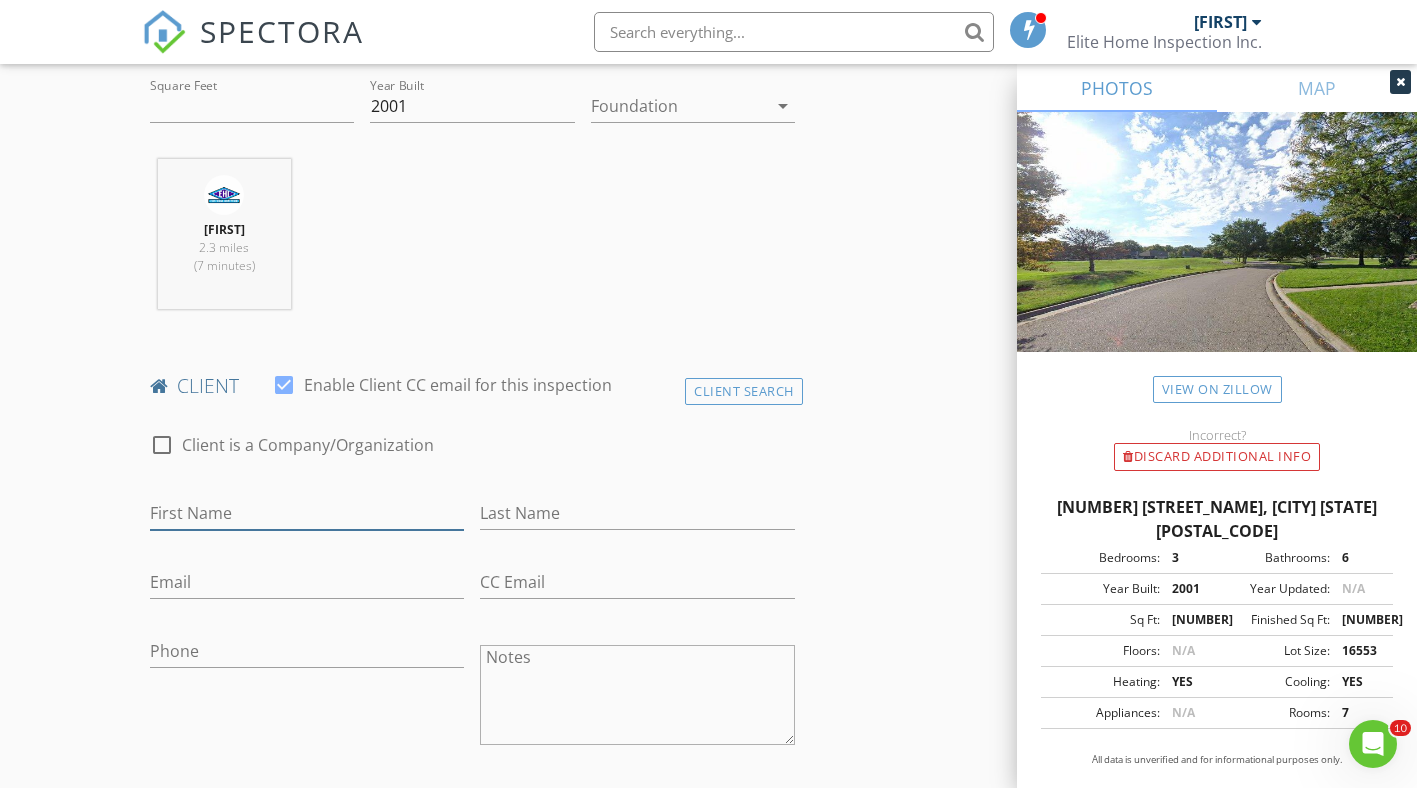 click on "First Name" at bounding box center [307, 513] 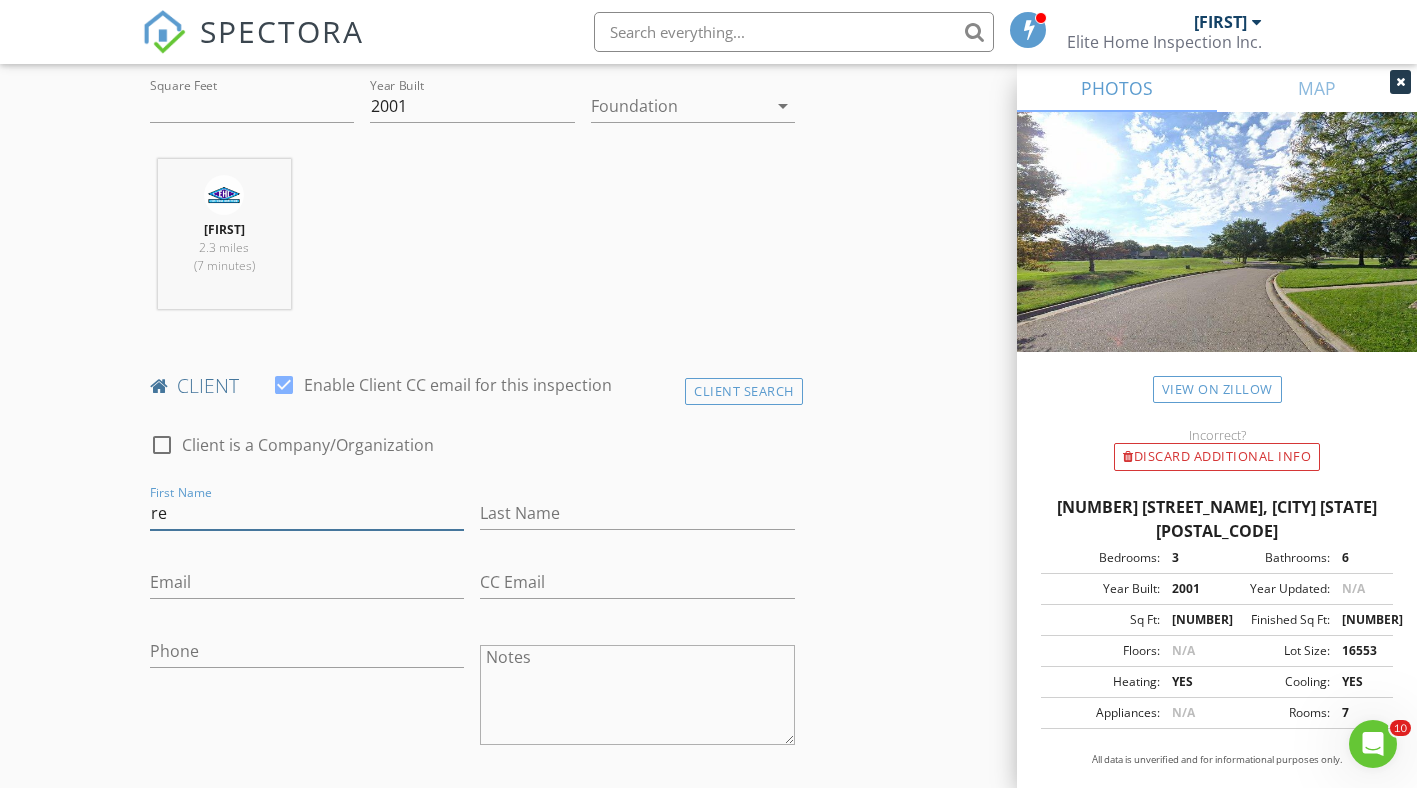 type on "r" 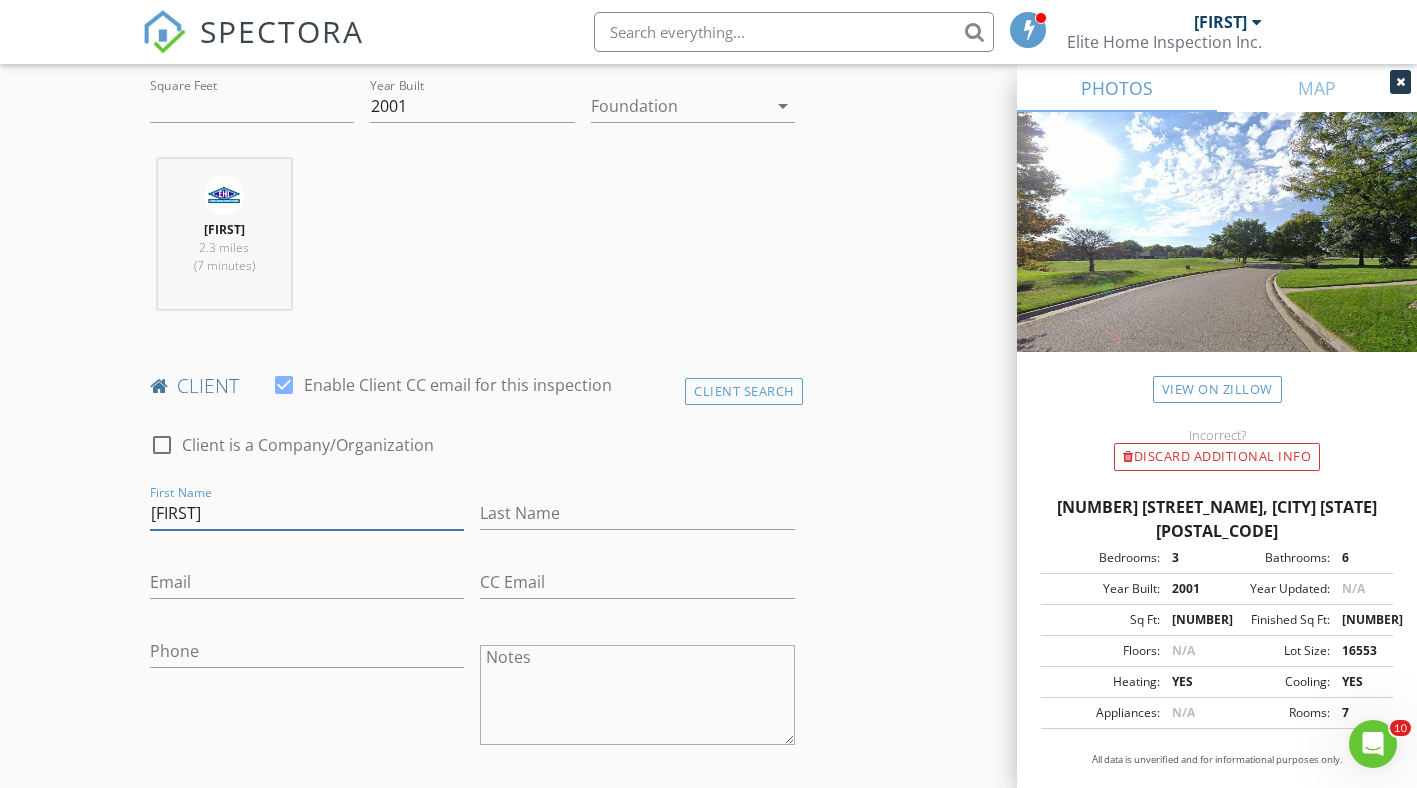 type on "[NAME]" 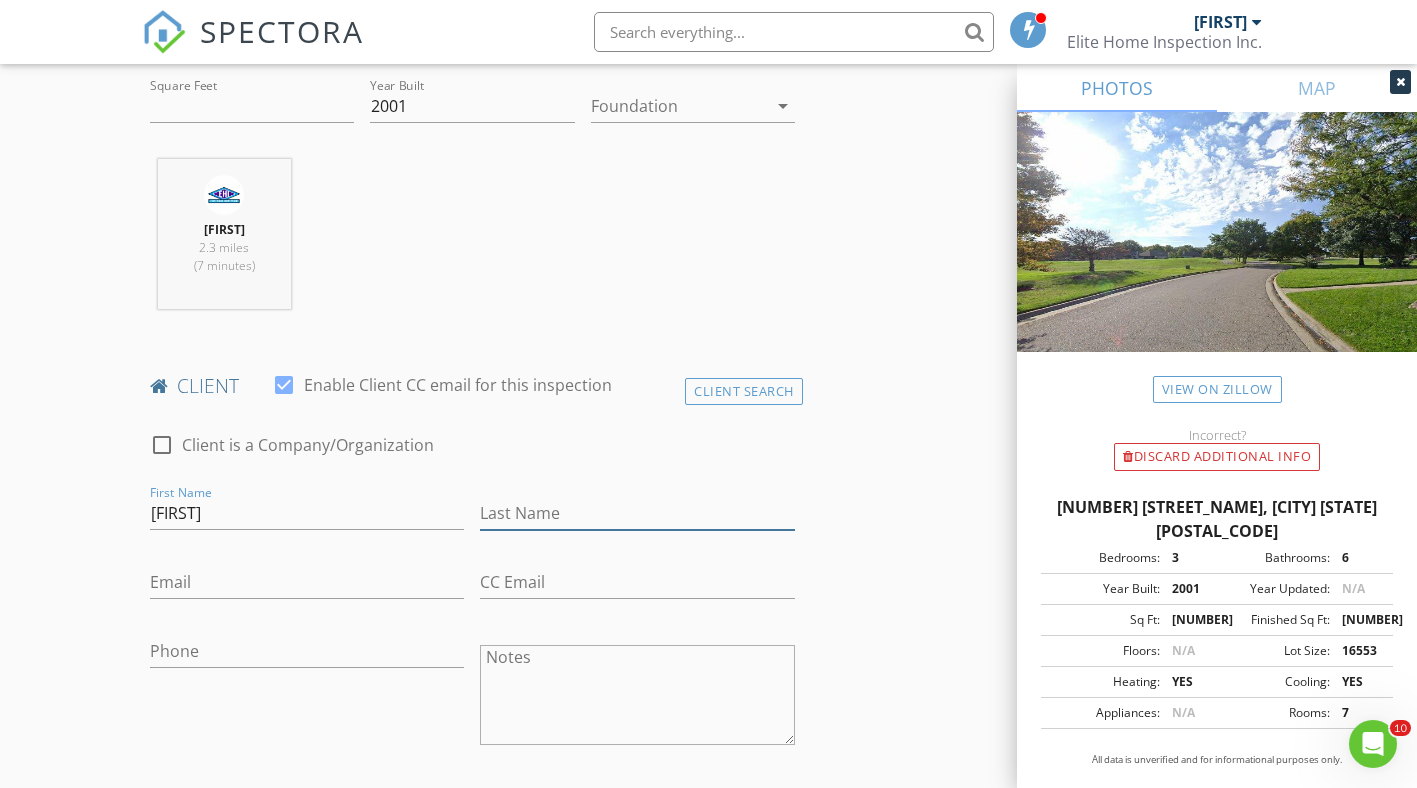 click on "Last Name" at bounding box center (637, 513) 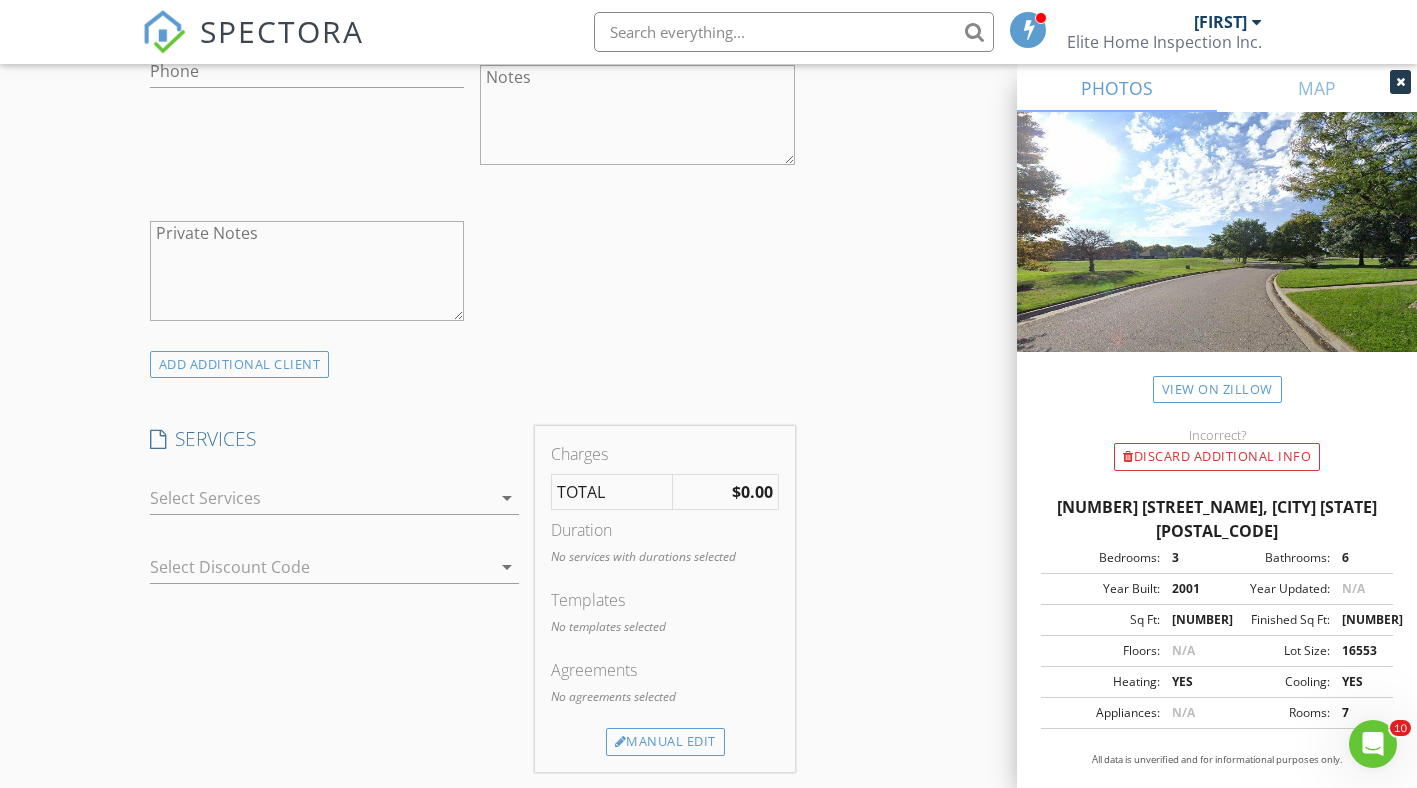 scroll, scrollTop: 1300, scrollLeft: 0, axis: vertical 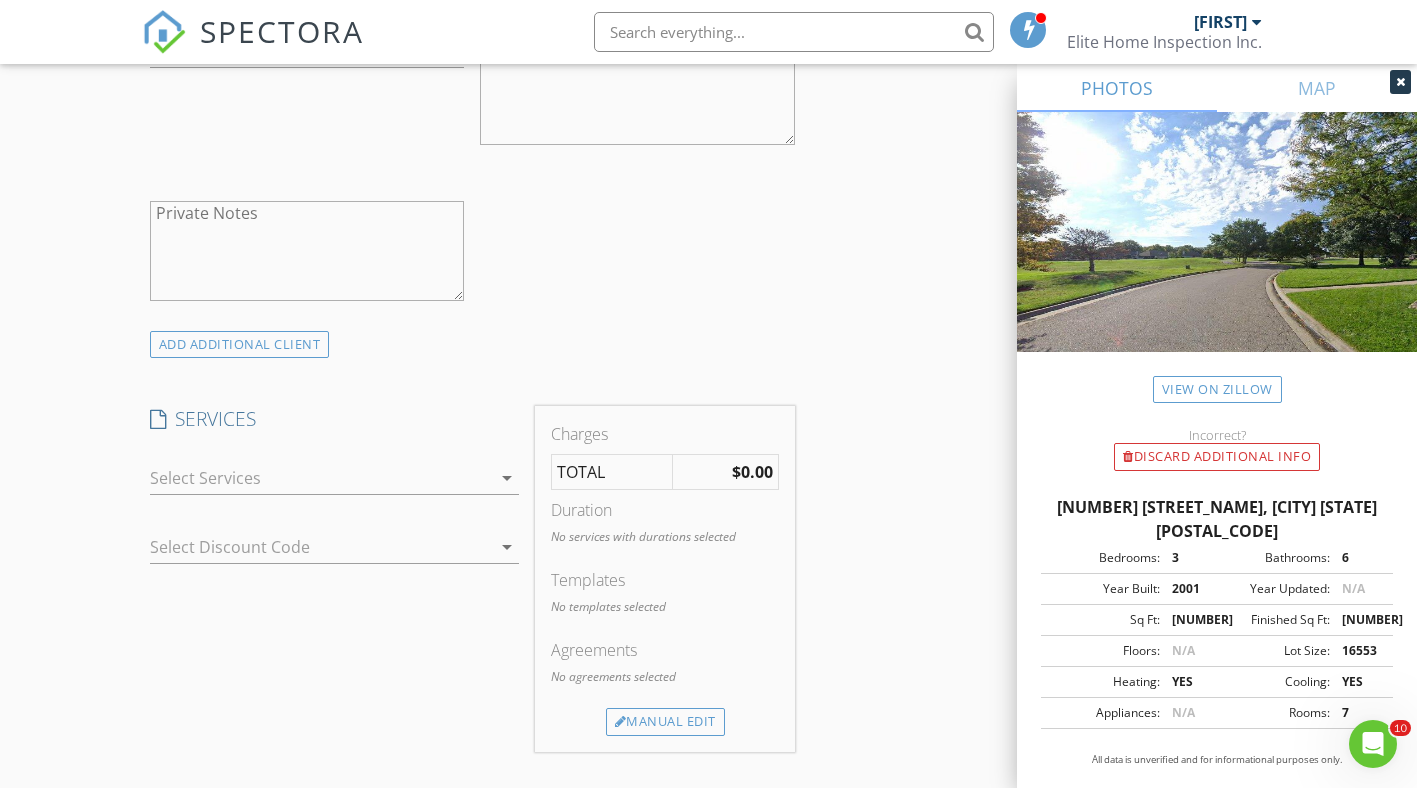 type on "[LAST]" 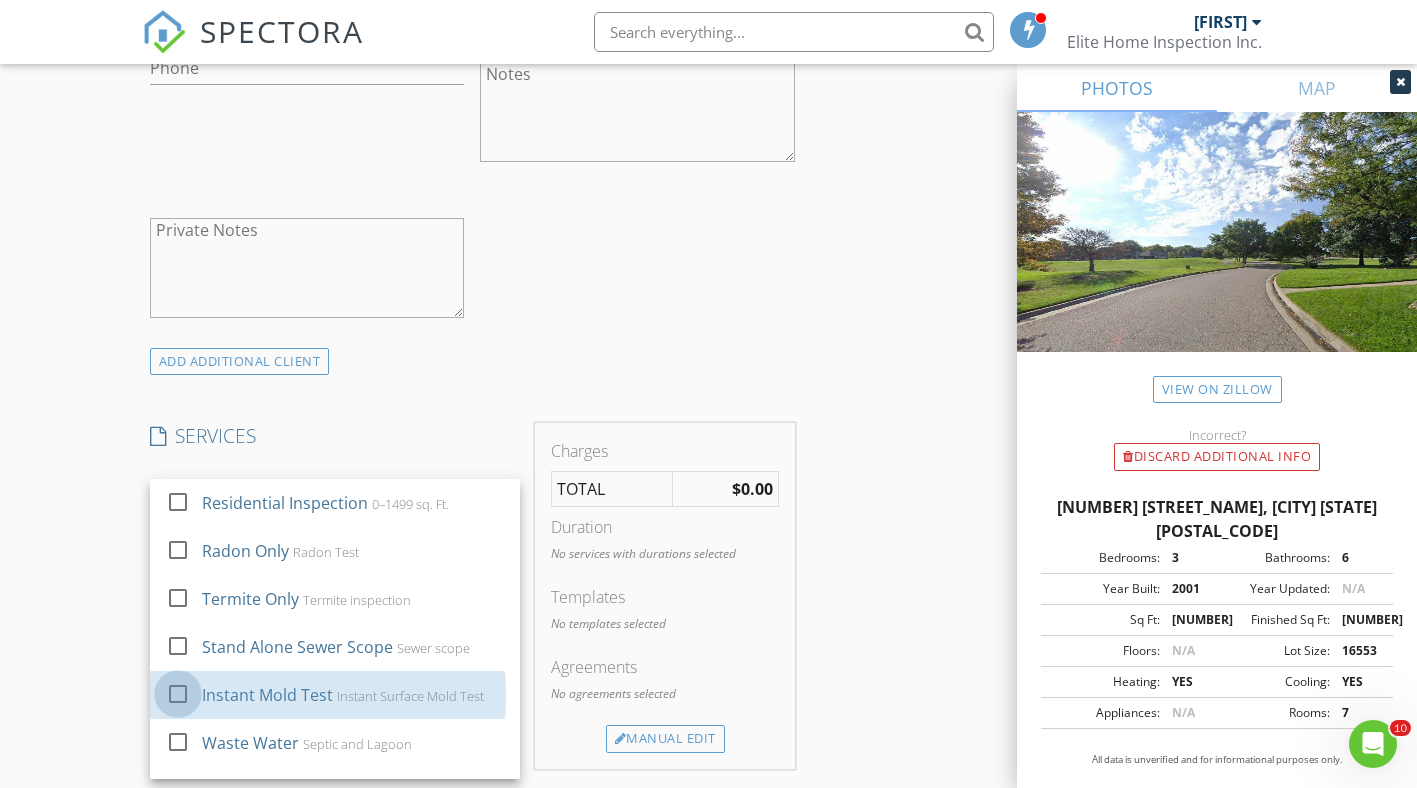 scroll, scrollTop: 1274, scrollLeft: 0, axis: vertical 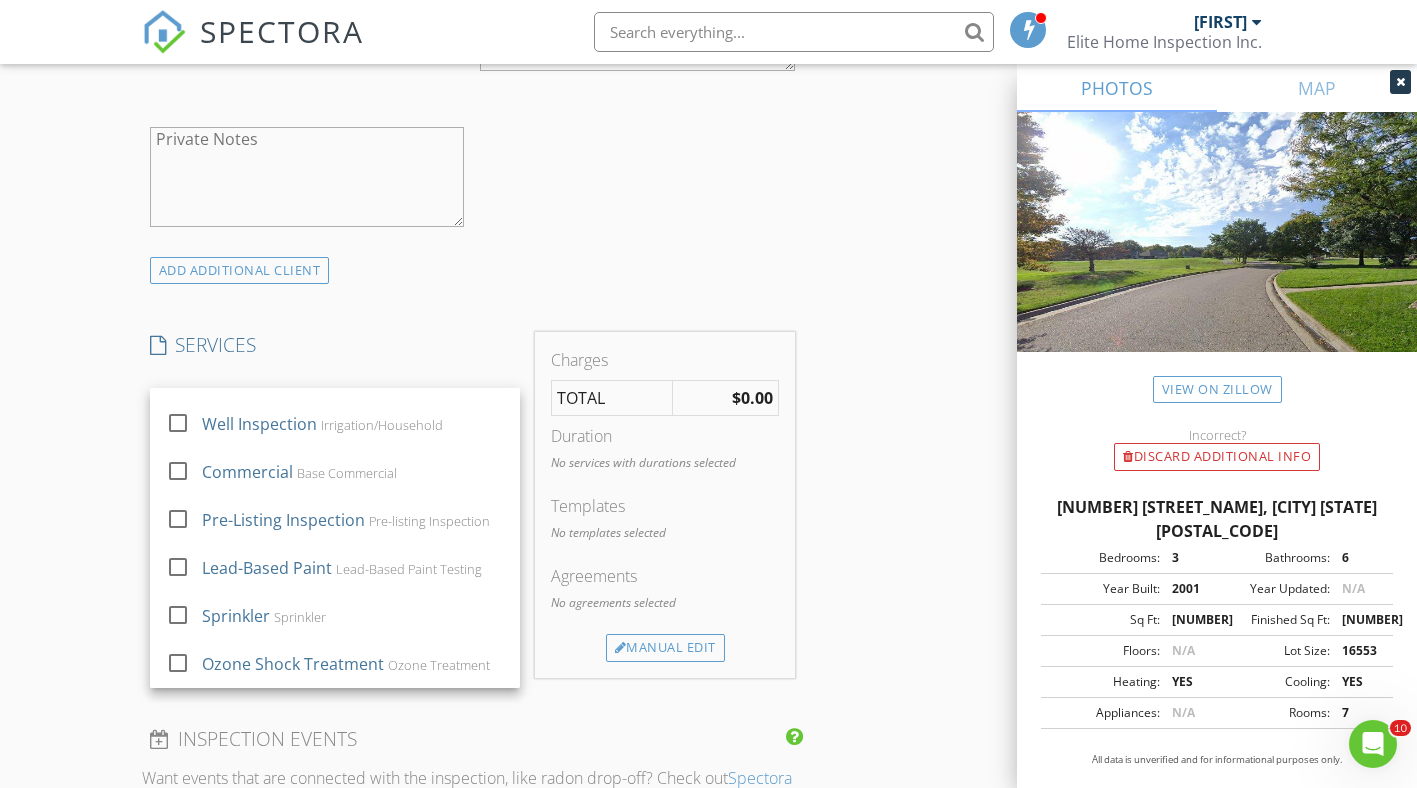 click at bounding box center [178, 663] 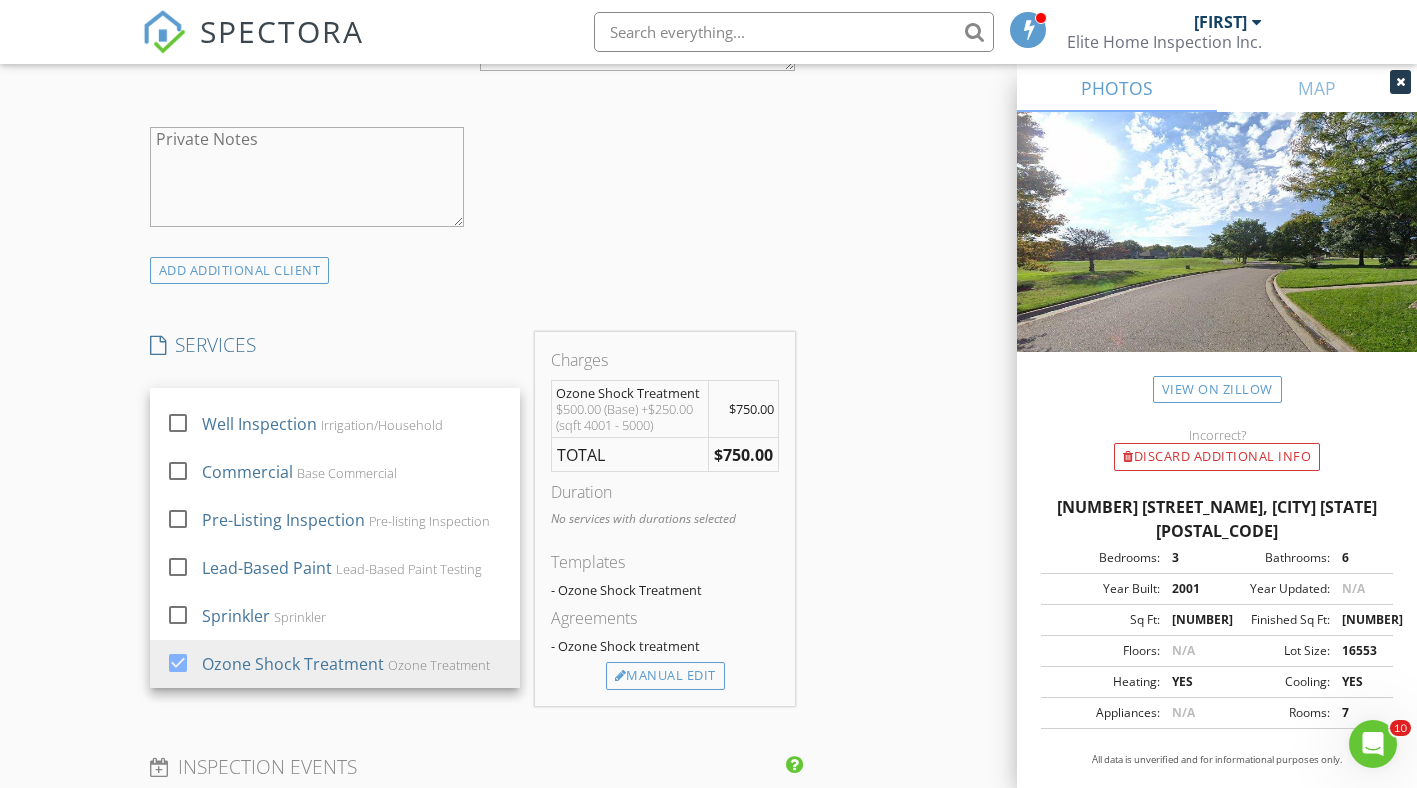click on "Manual Edit" at bounding box center [665, 676] 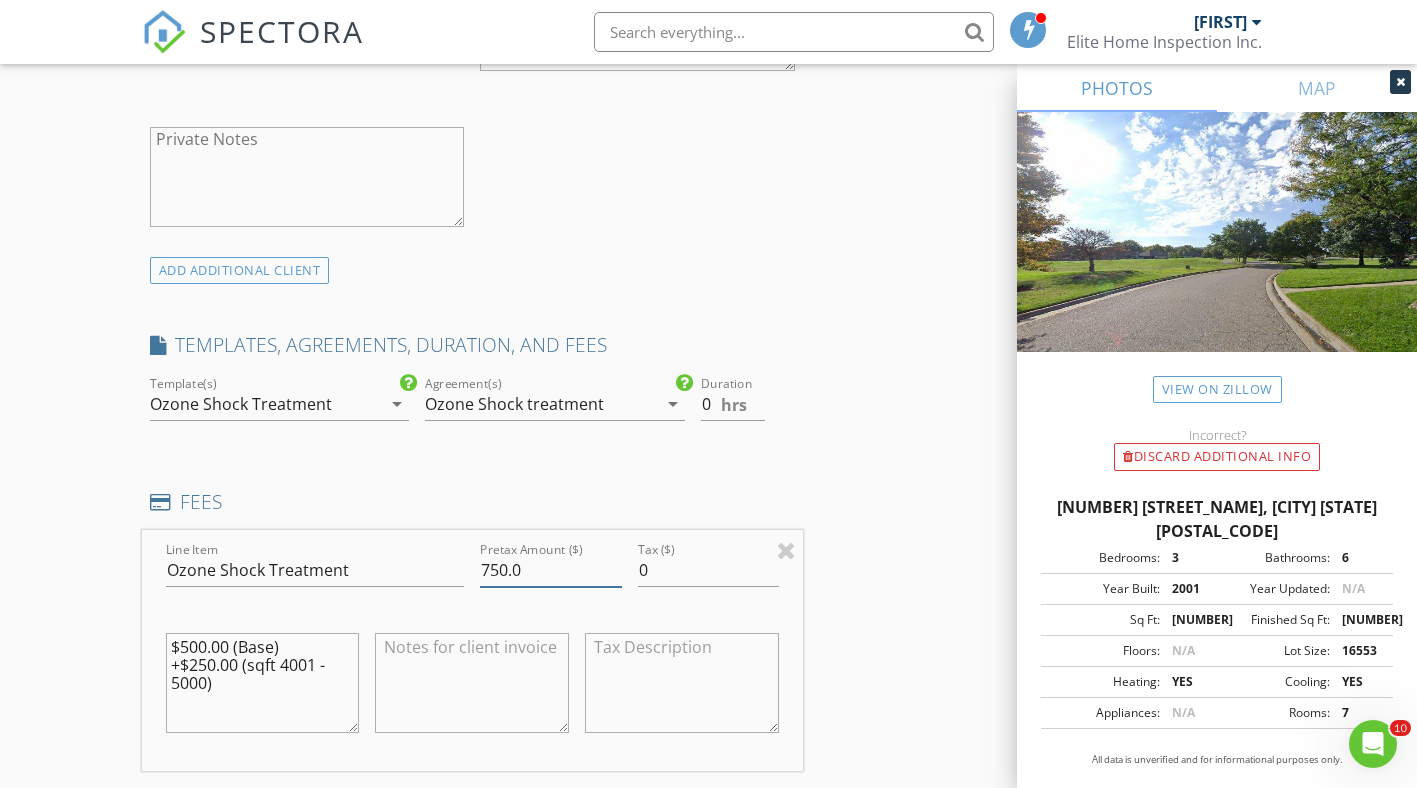 click on "750.0" at bounding box center (550, 570) 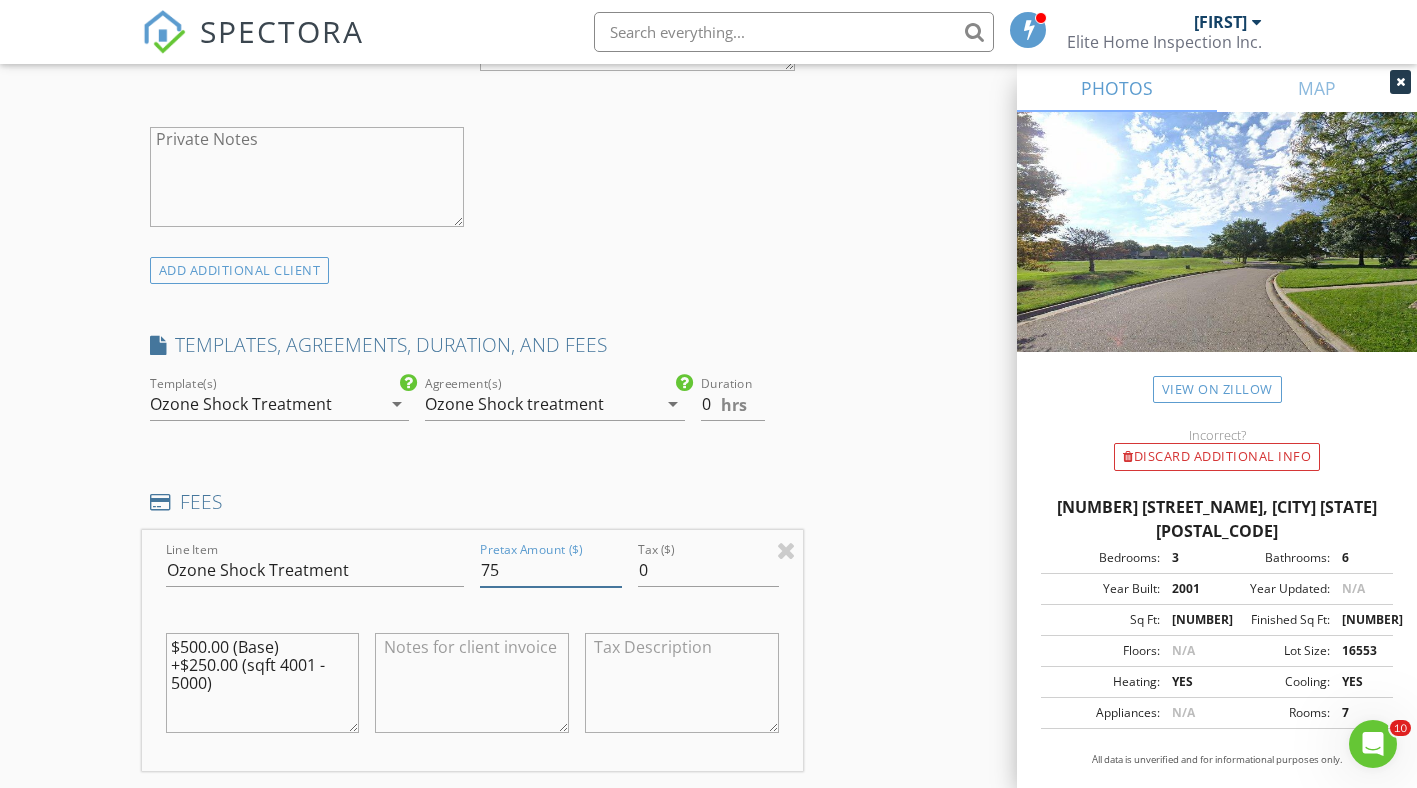 type on "7" 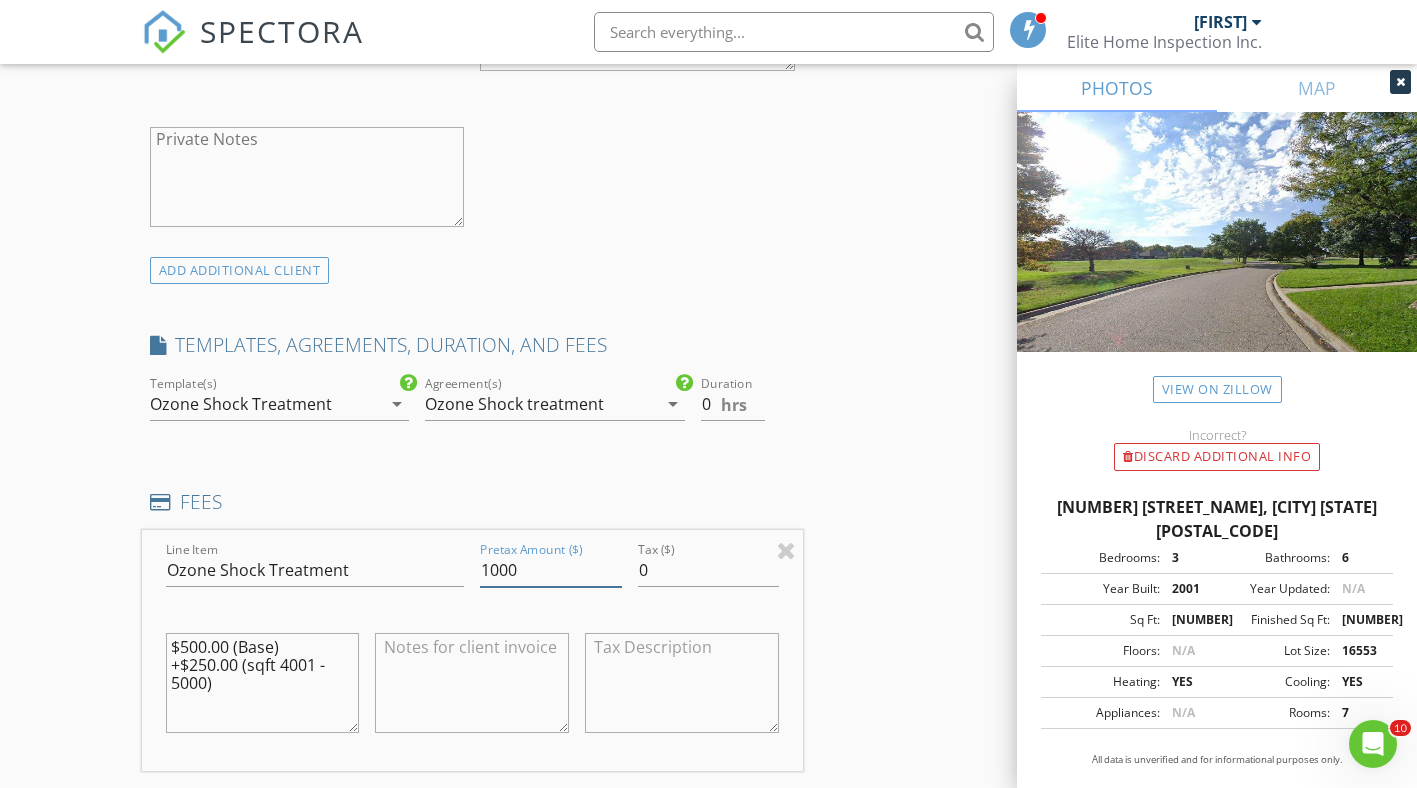 type on "1000" 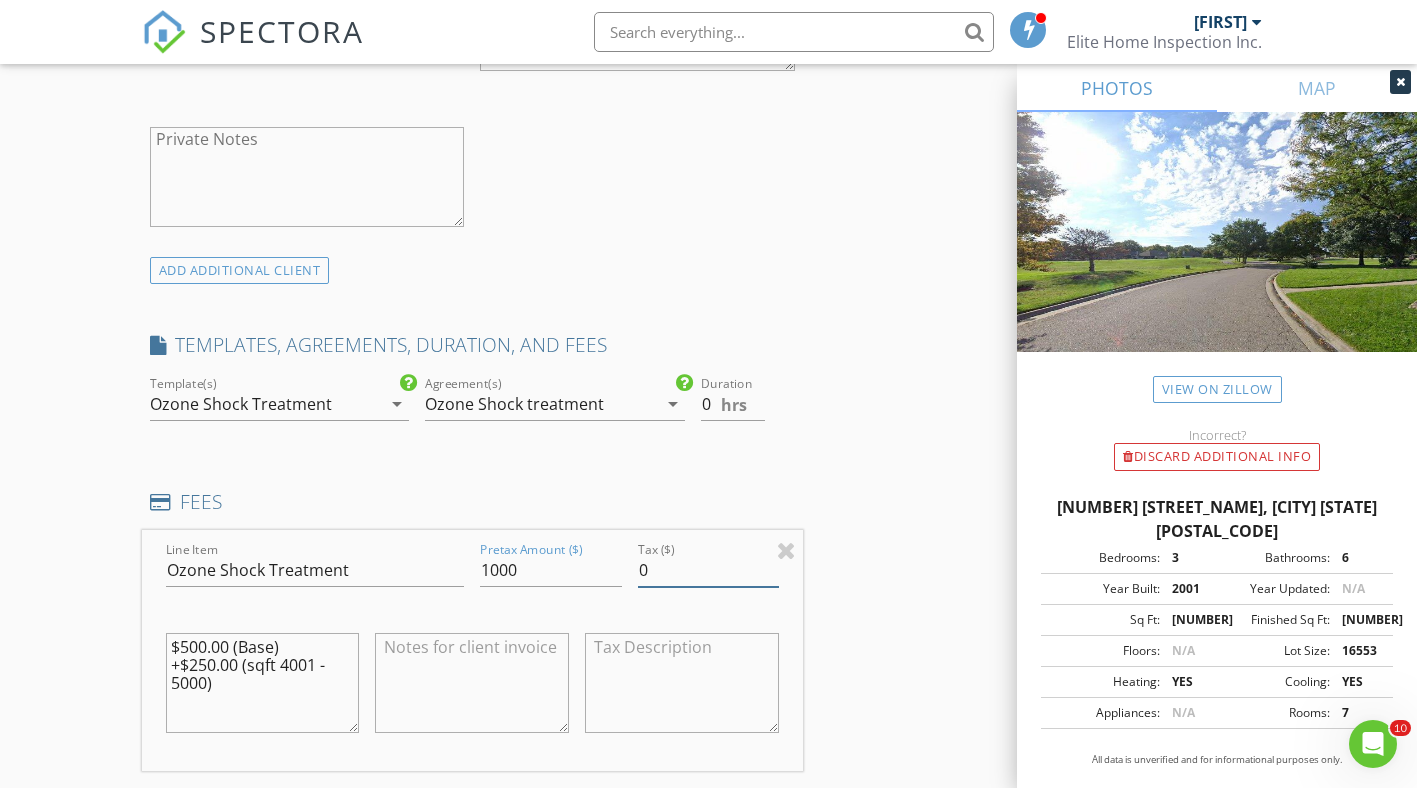 click on "INSPECTOR(S)
check_box   EHI Liz   PRIMARY   check_box_outline_blank   Guest User     check_box_outline_blank   EHI Jonathan     EHI Liz arrow_drop_down   check_box_outline_blank EHI Liz specifically requested
Date/Time
08/01/2025 6:00 PM
Location
Address Search       Address 2511 Lake Ridge   Unit   City Wichita   State KS   Zip 67205   County Sedgwick     Square Feet 4884   Year Built 2001   Foundation arrow_drop_down     EHI Liz     2.3 miles     (7 minutes)
client
check_box Enable Client CC email for this inspection   Client Search     check_box_outline_blank Client is a Company/Organization     First Name Tricia   Last Name Waite   Email   CC Email   Phone           Notes   Private Notes
ADD ADDITIONAL client
SERVICES
check_box_outline_blank   Residential Inspection" at bounding box center [709, 684] 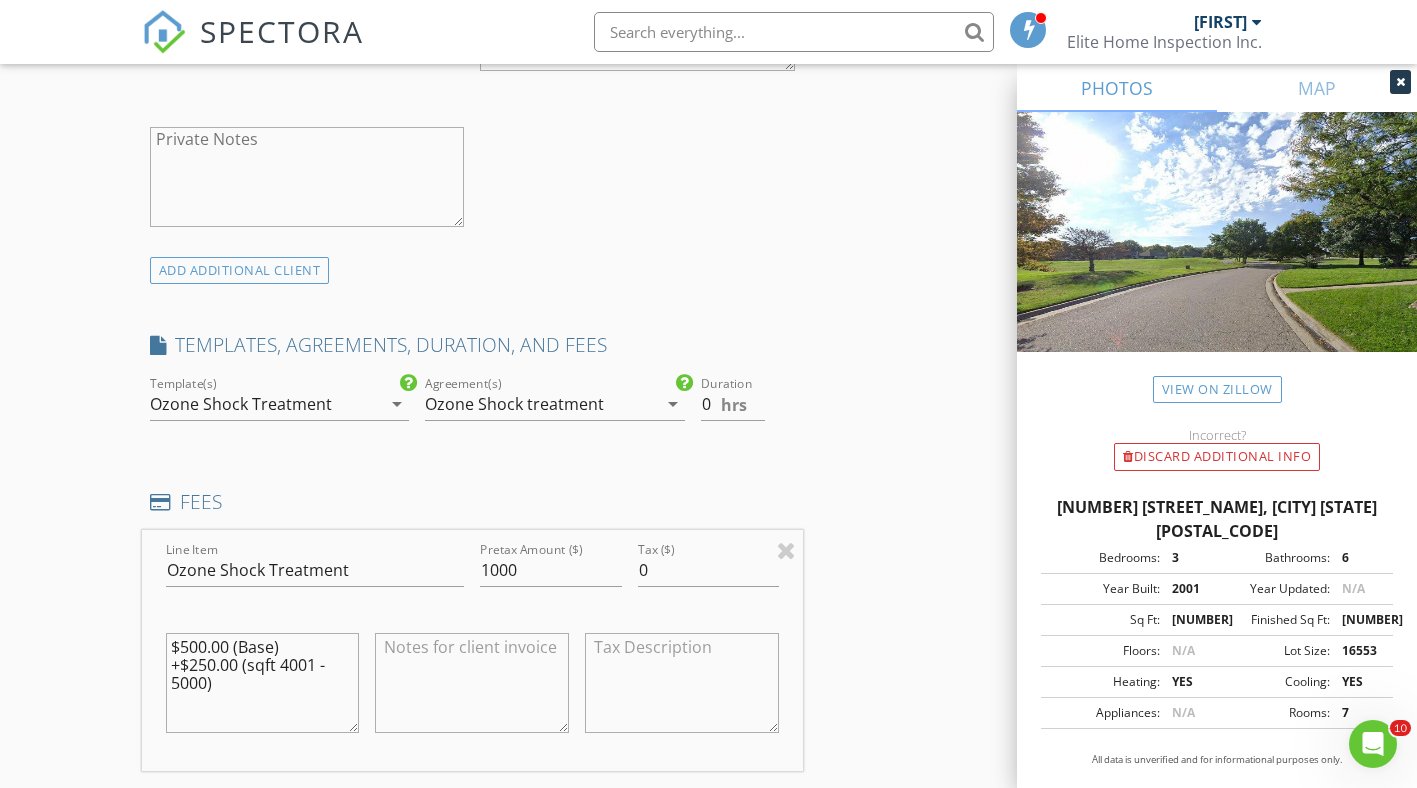 click at bounding box center (682, 687) 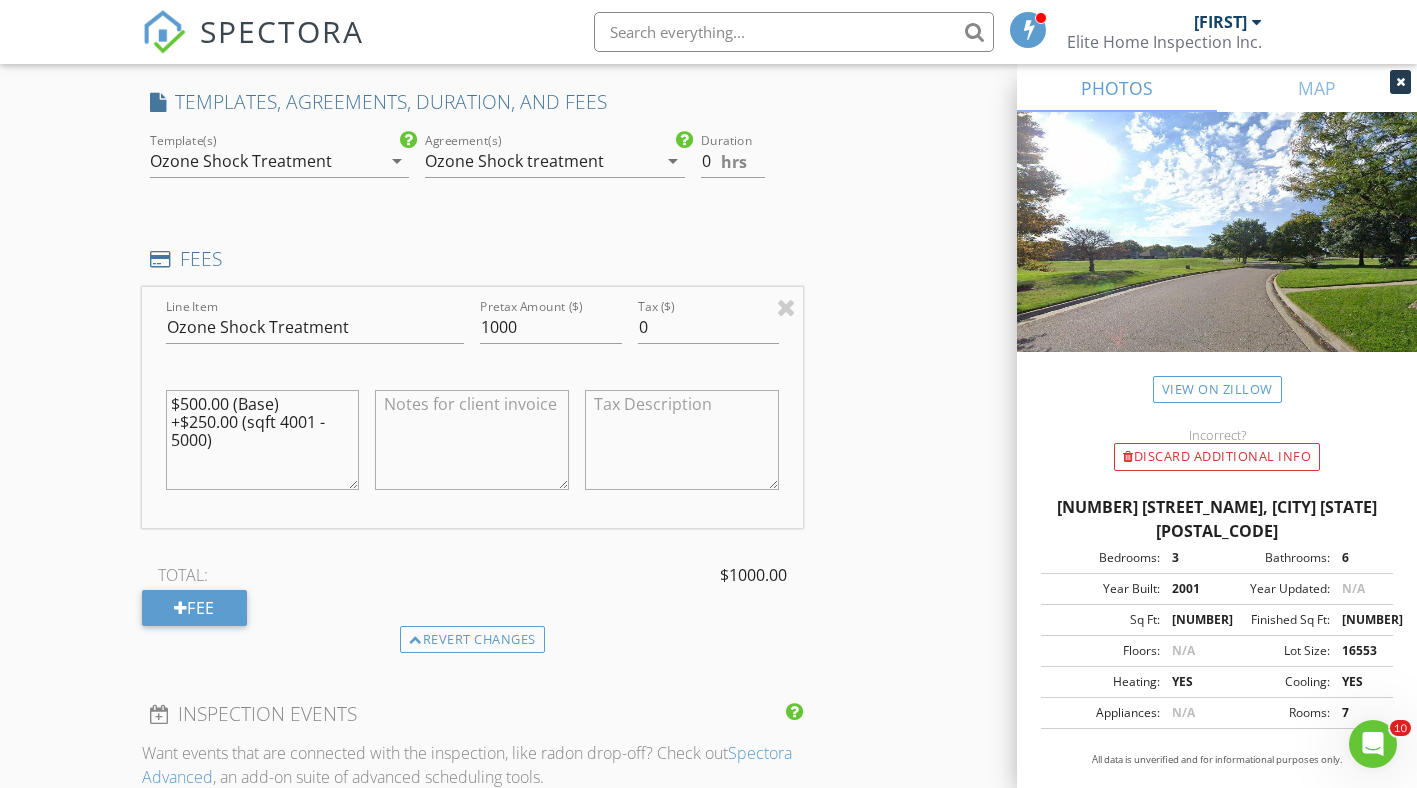 scroll, scrollTop: 1674, scrollLeft: 0, axis: vertical 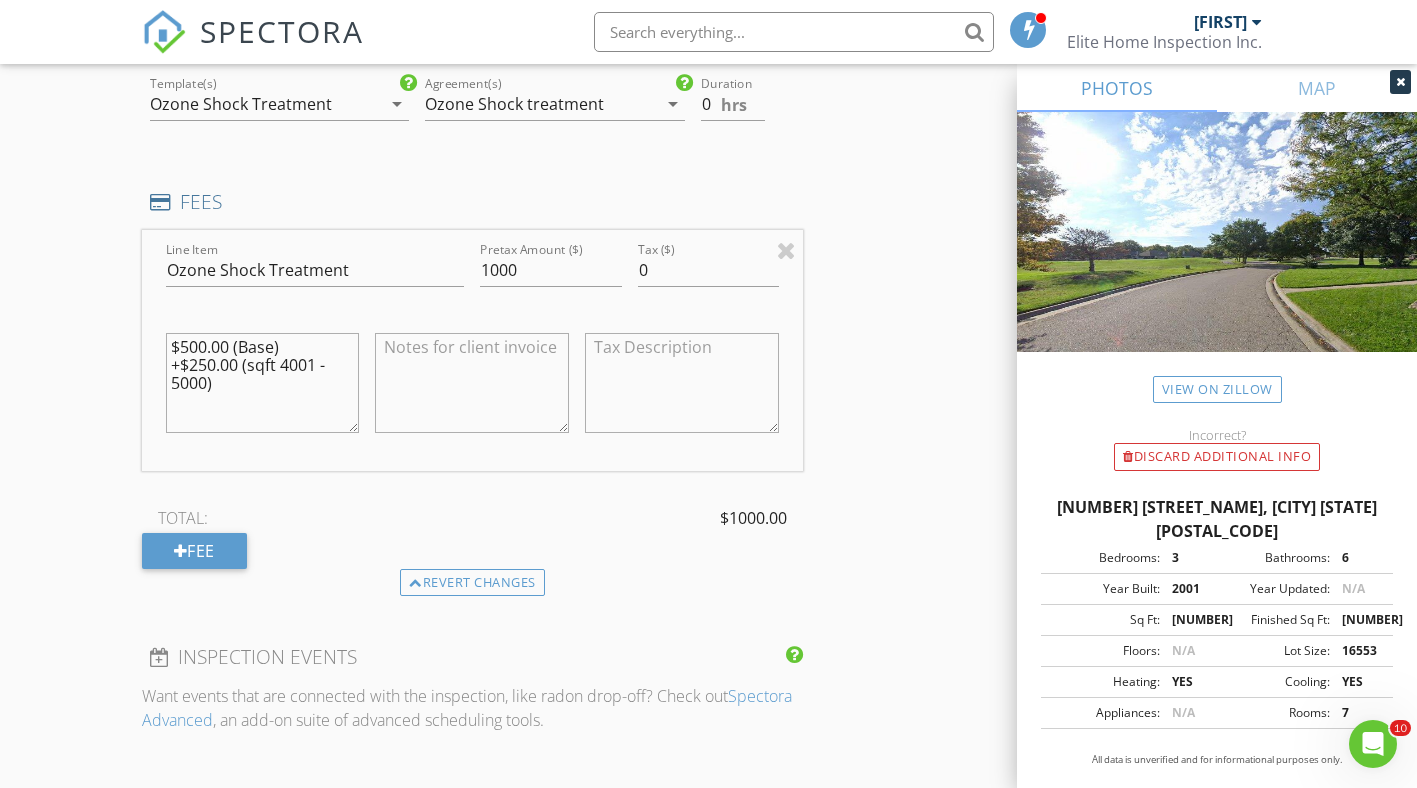click on "TOTAL:   $1000.00
Fee" at bounding box center (472, 536) 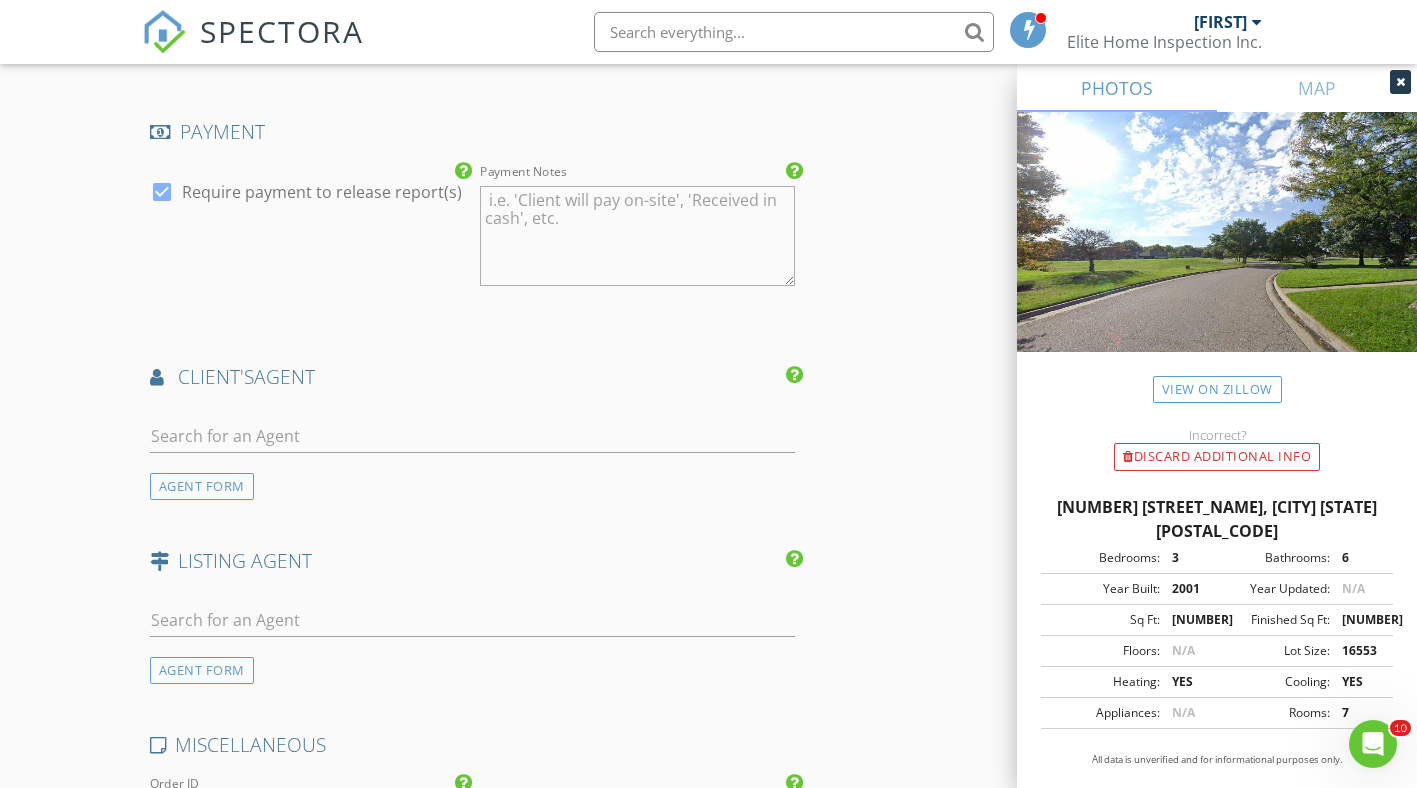 scroll, scrollTop: 2374, scrollLeft: 0, axis: vertical 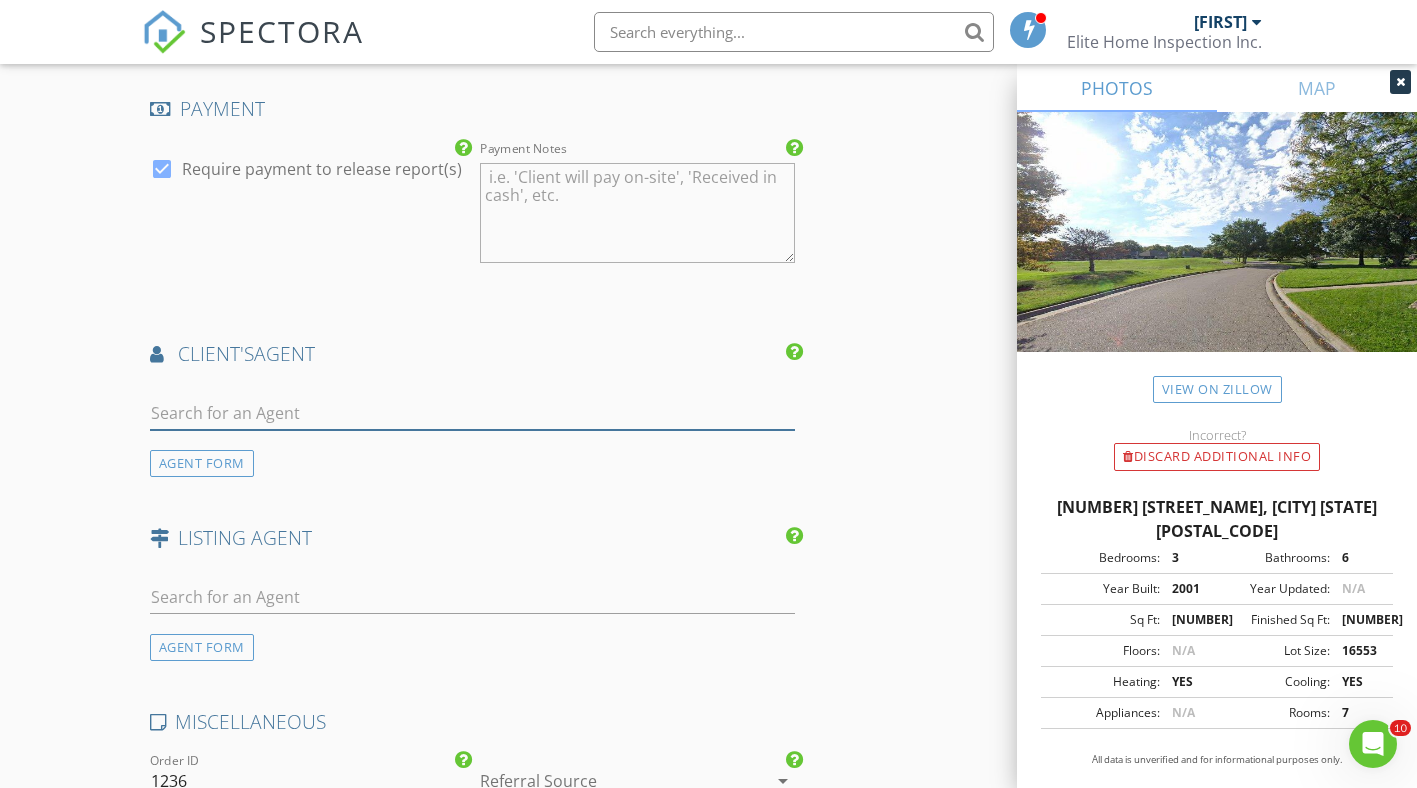 click at bounding box center [472, 413] 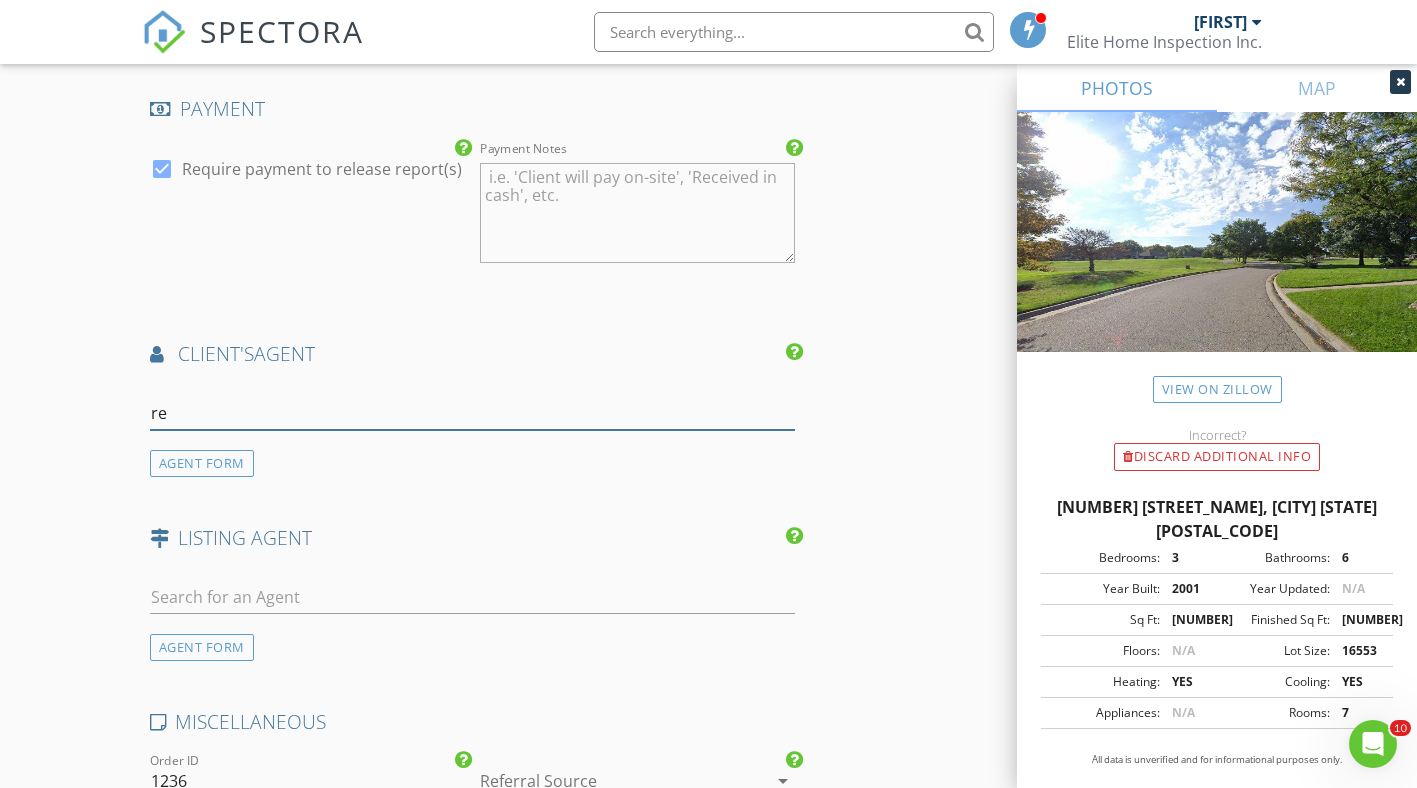type on "r" 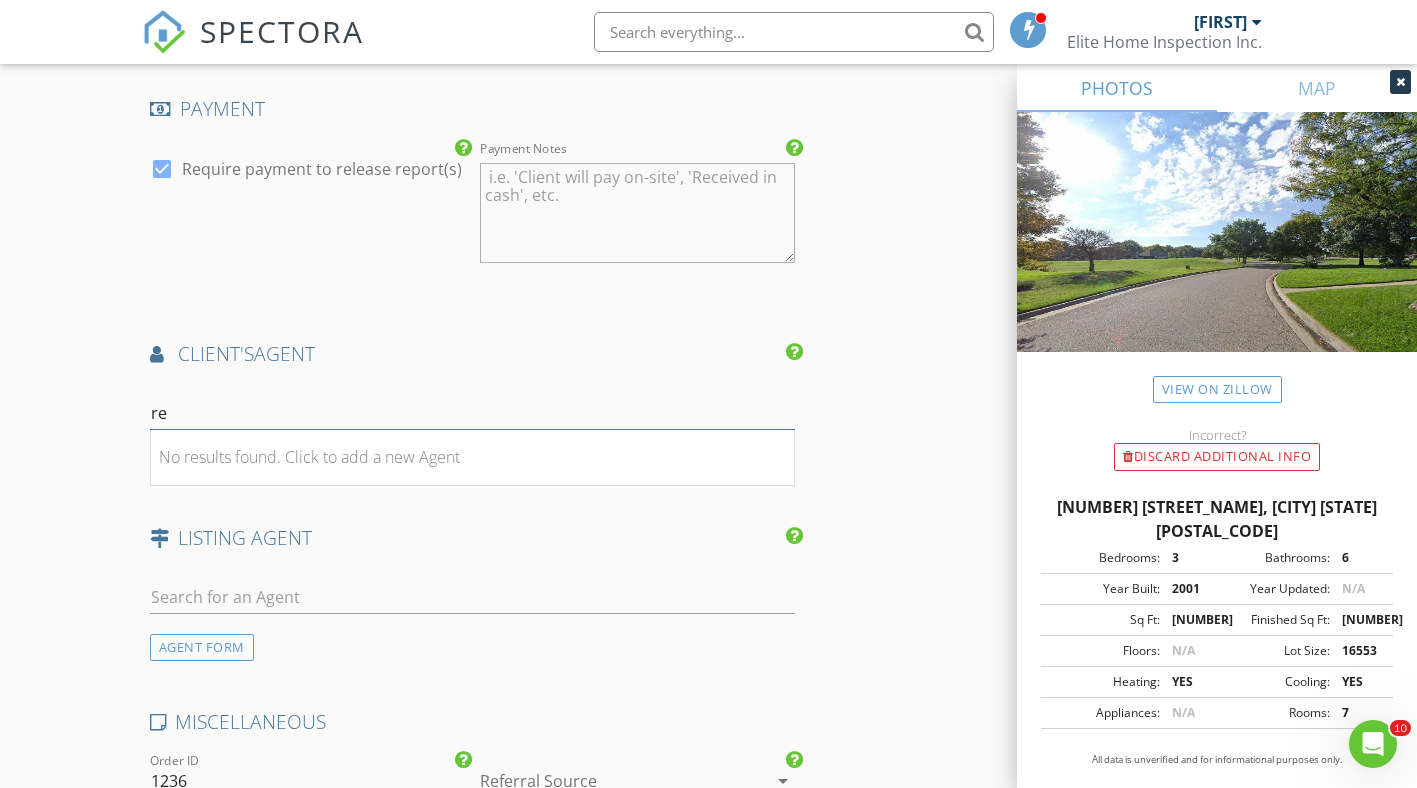 type on "r" 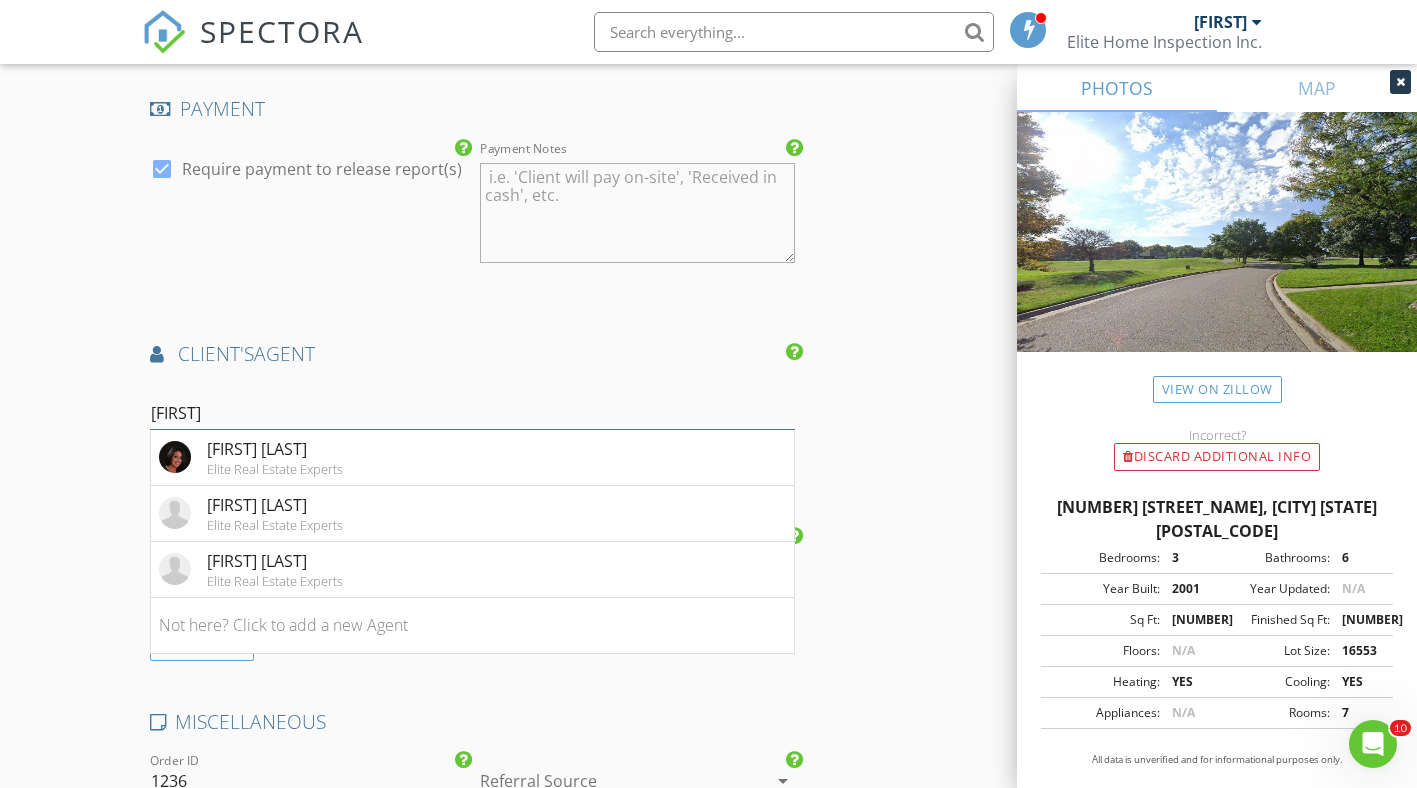 type on "trici" 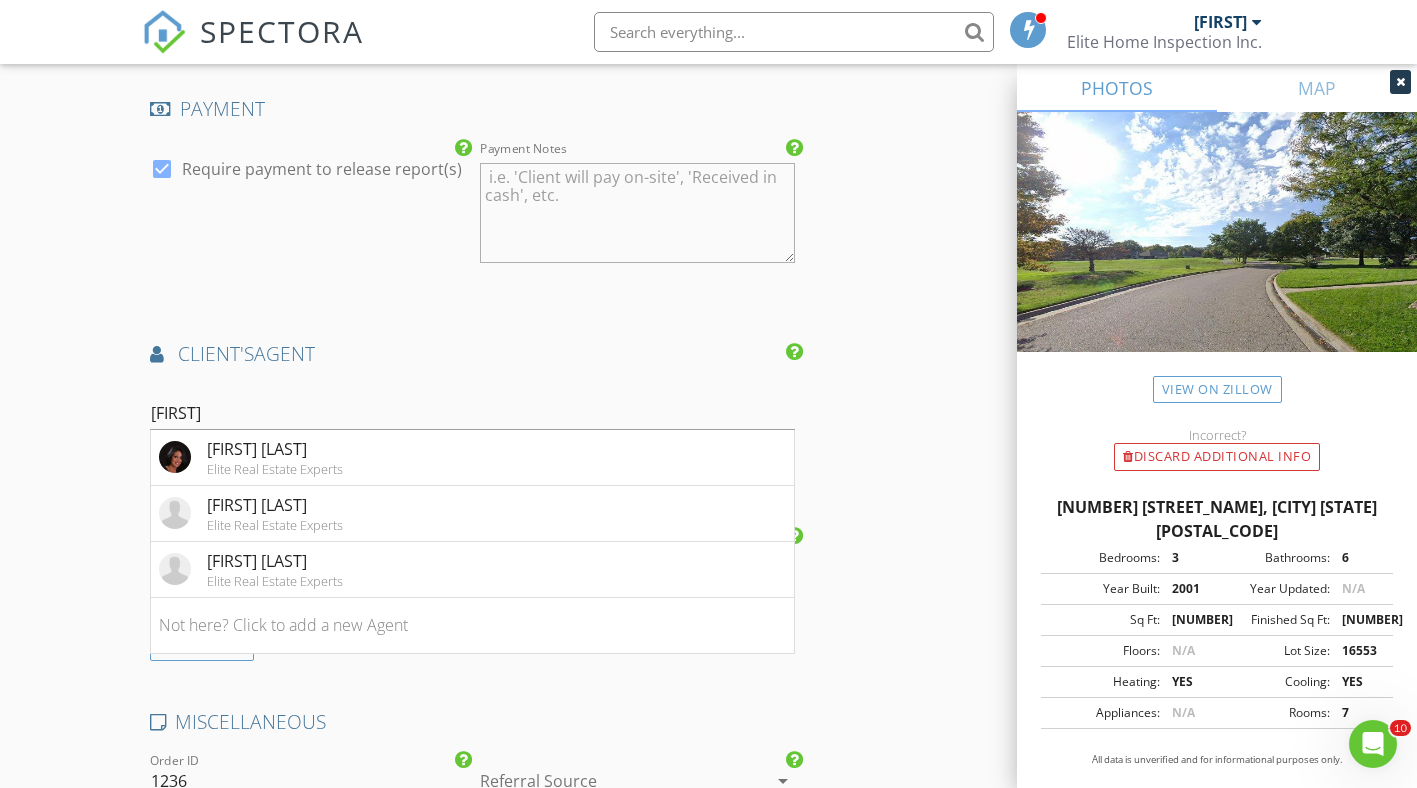 click on "[NAME]" at bounding box center (275, 449) 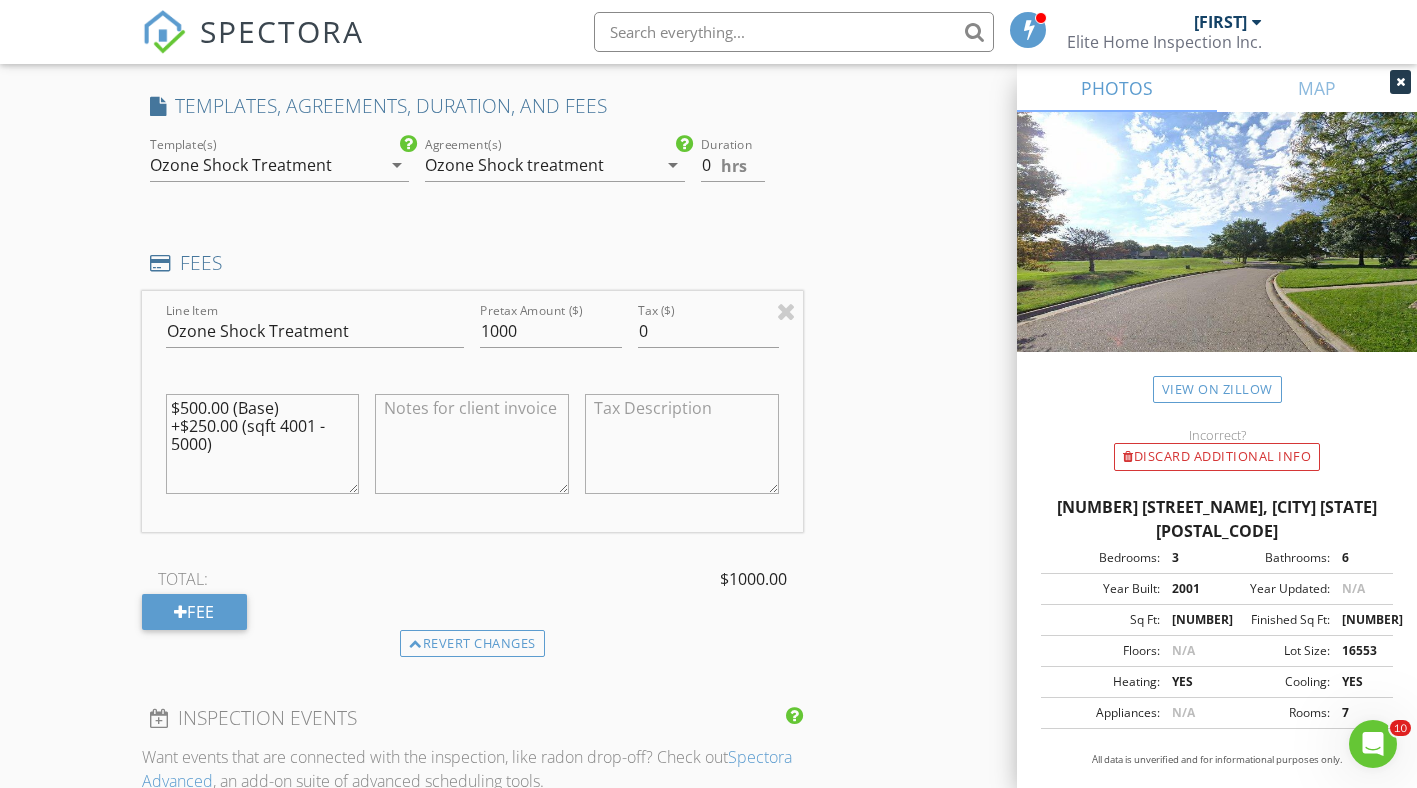 scroll, scrollTop: 1574, scrollLeft: 0, axis: vertical 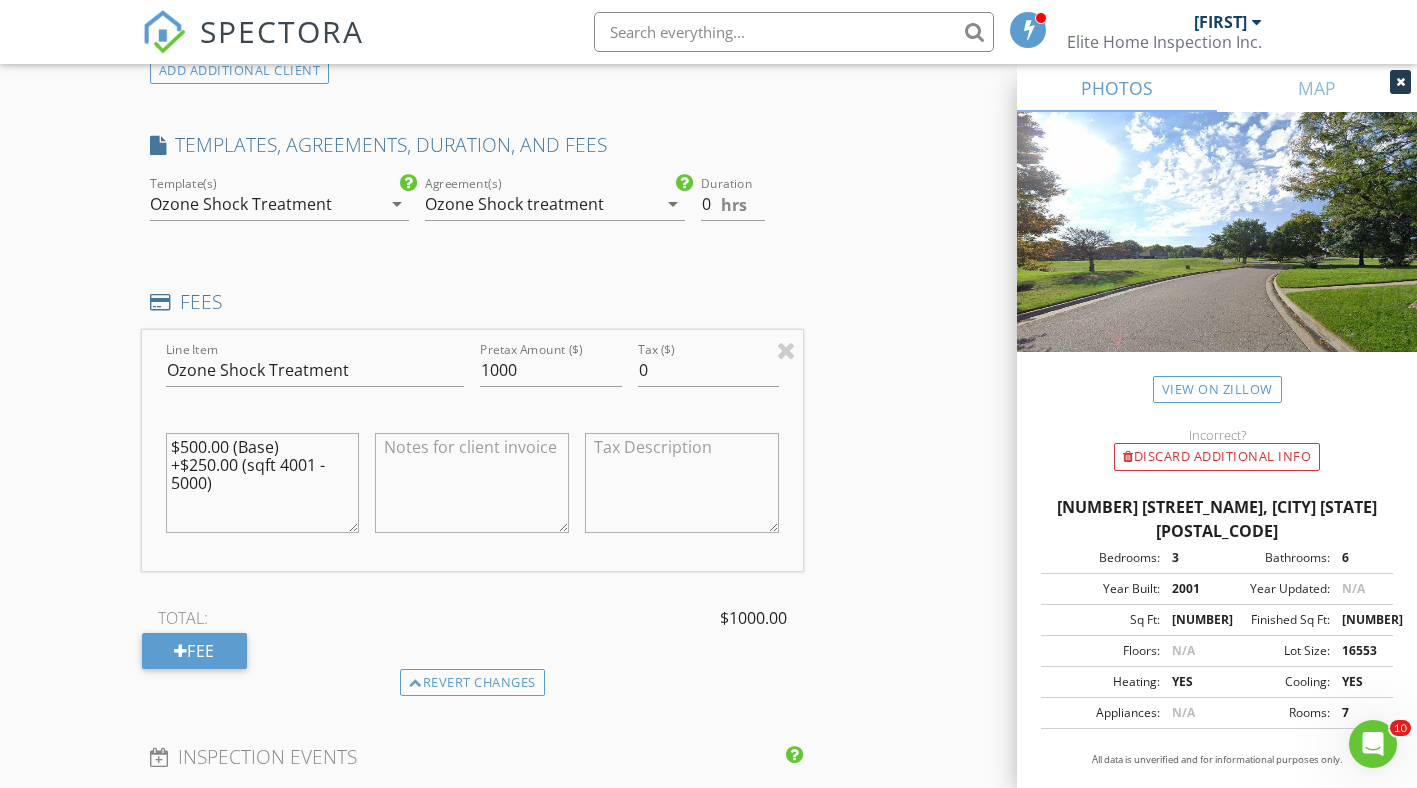 drag, startPoint x: 344, startPoint y: 463, endPoint x: 217, endPoint y: 479, distance: 128.0039 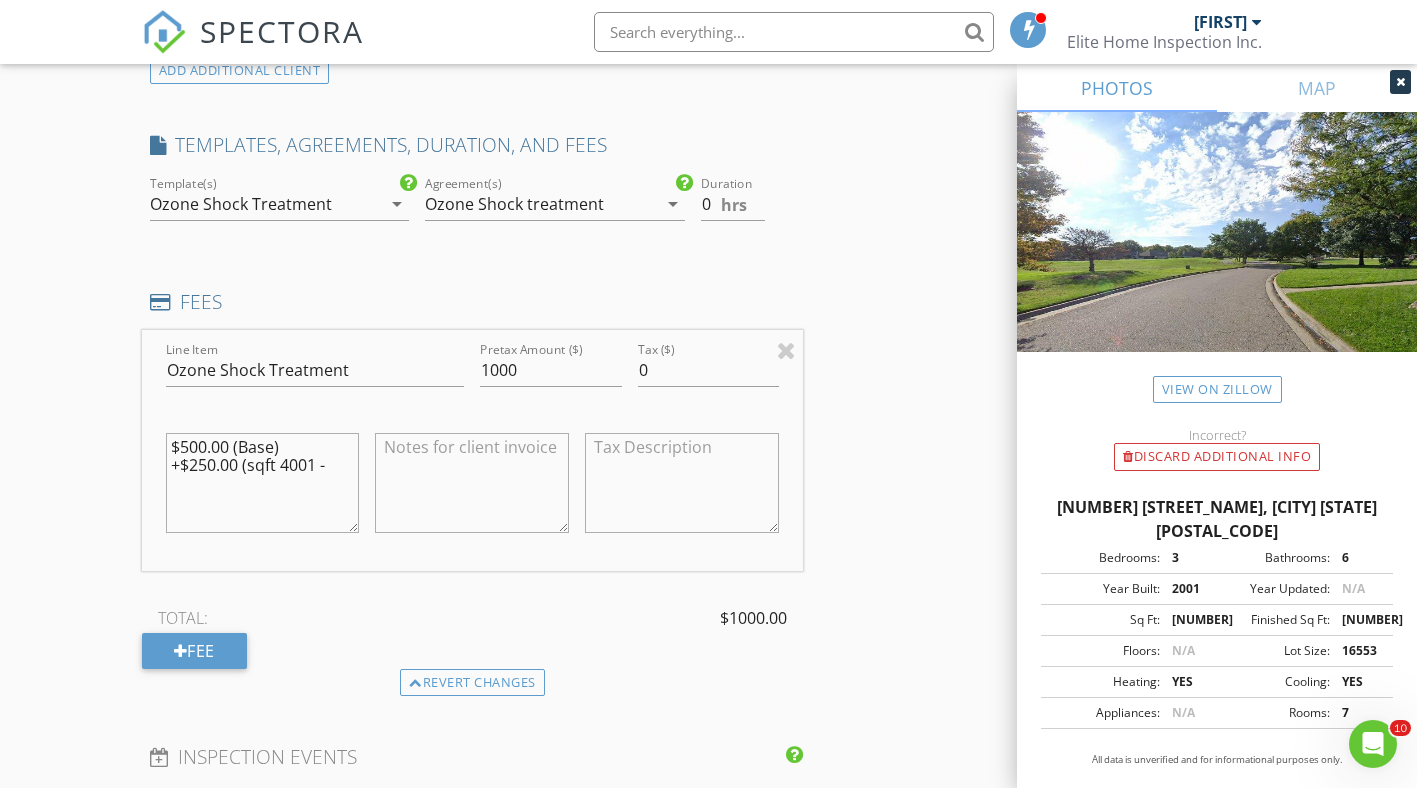 drag, startPoint x: 166, startPoint y: 445, endPoint x: 327, endPoint y: 472, distance: 163.24828 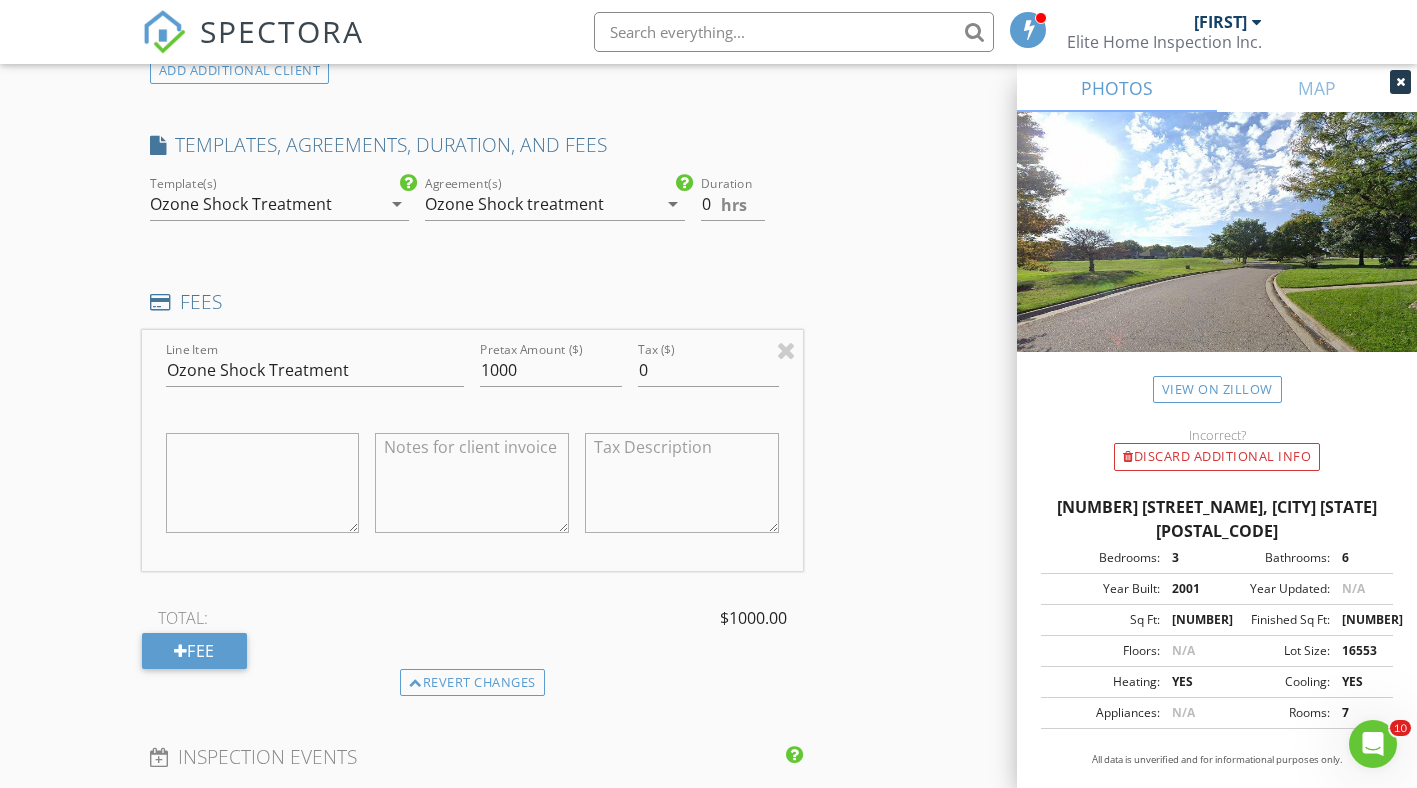 type 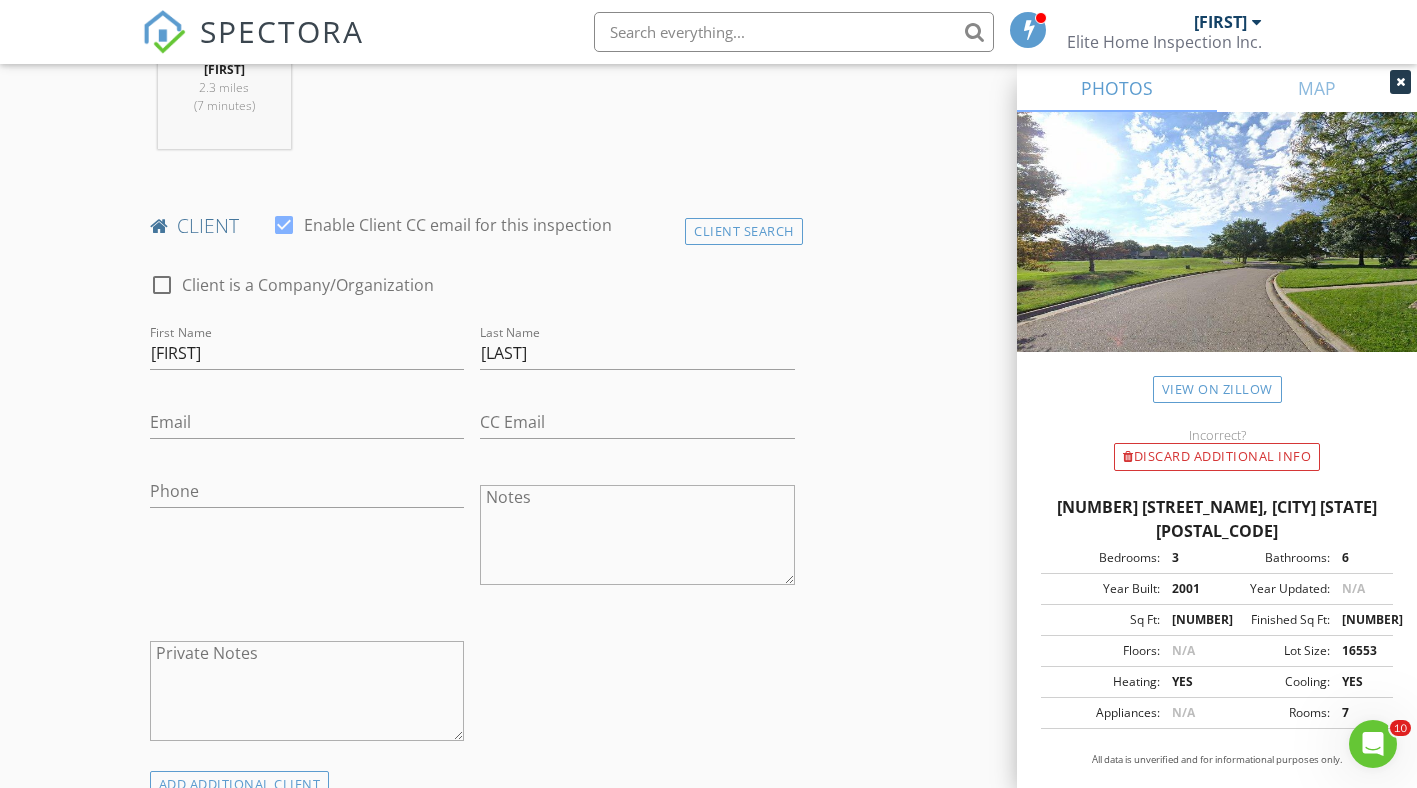 scroll, scrollTop: 800, scrollLeft: 0, axis: vertical 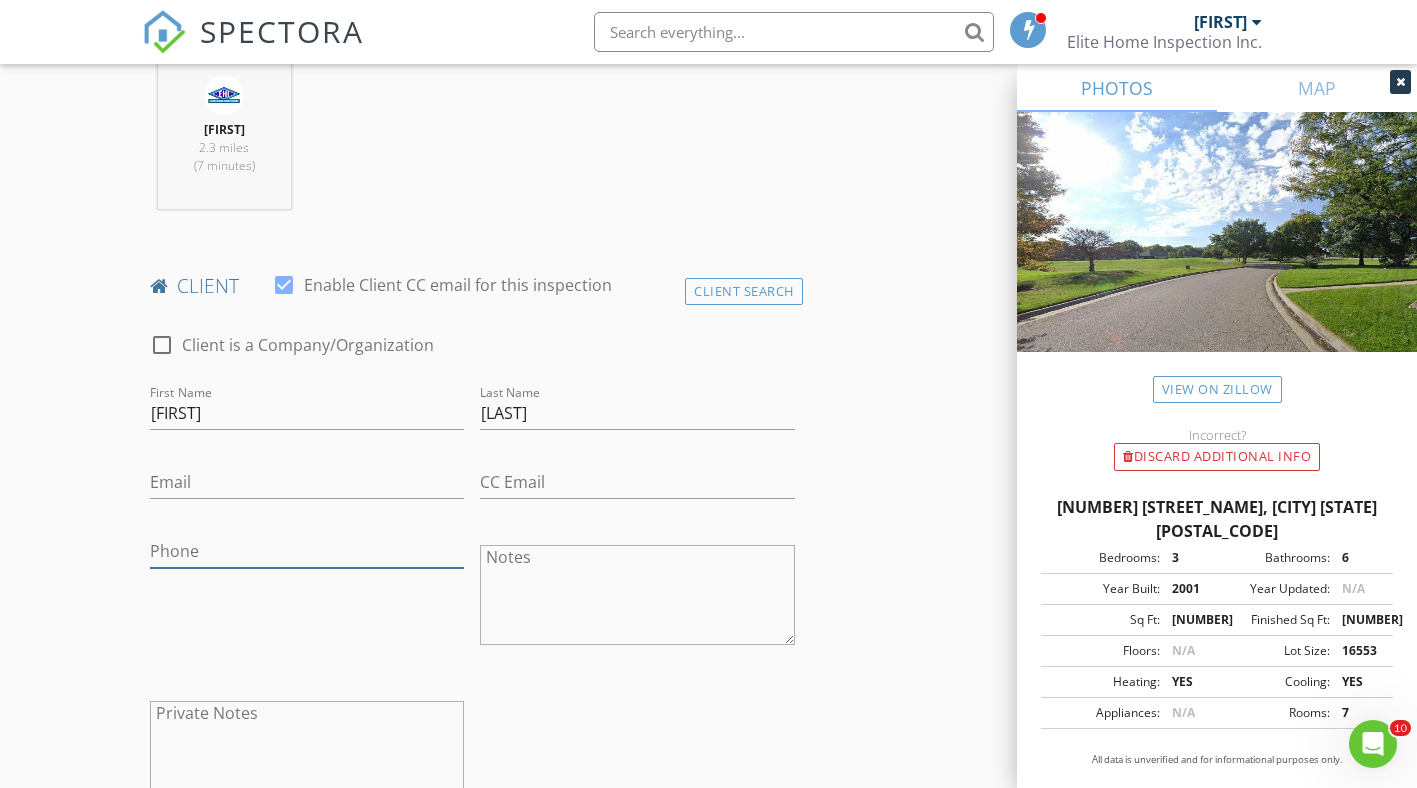 click on "Phone" at bounding box center (307, 551) 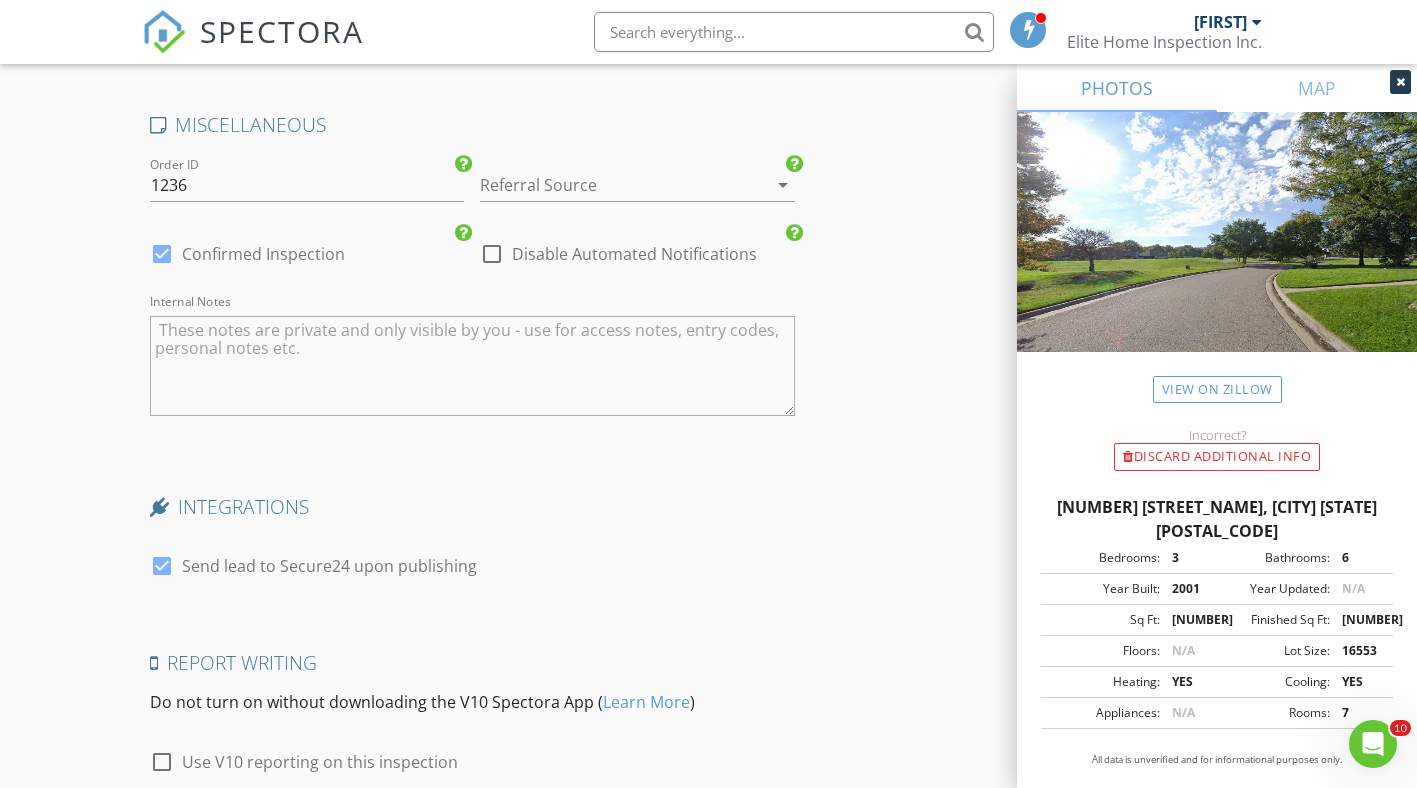 scroll, scrollTop: 3600, scrollLeft: 0, axis: vertical 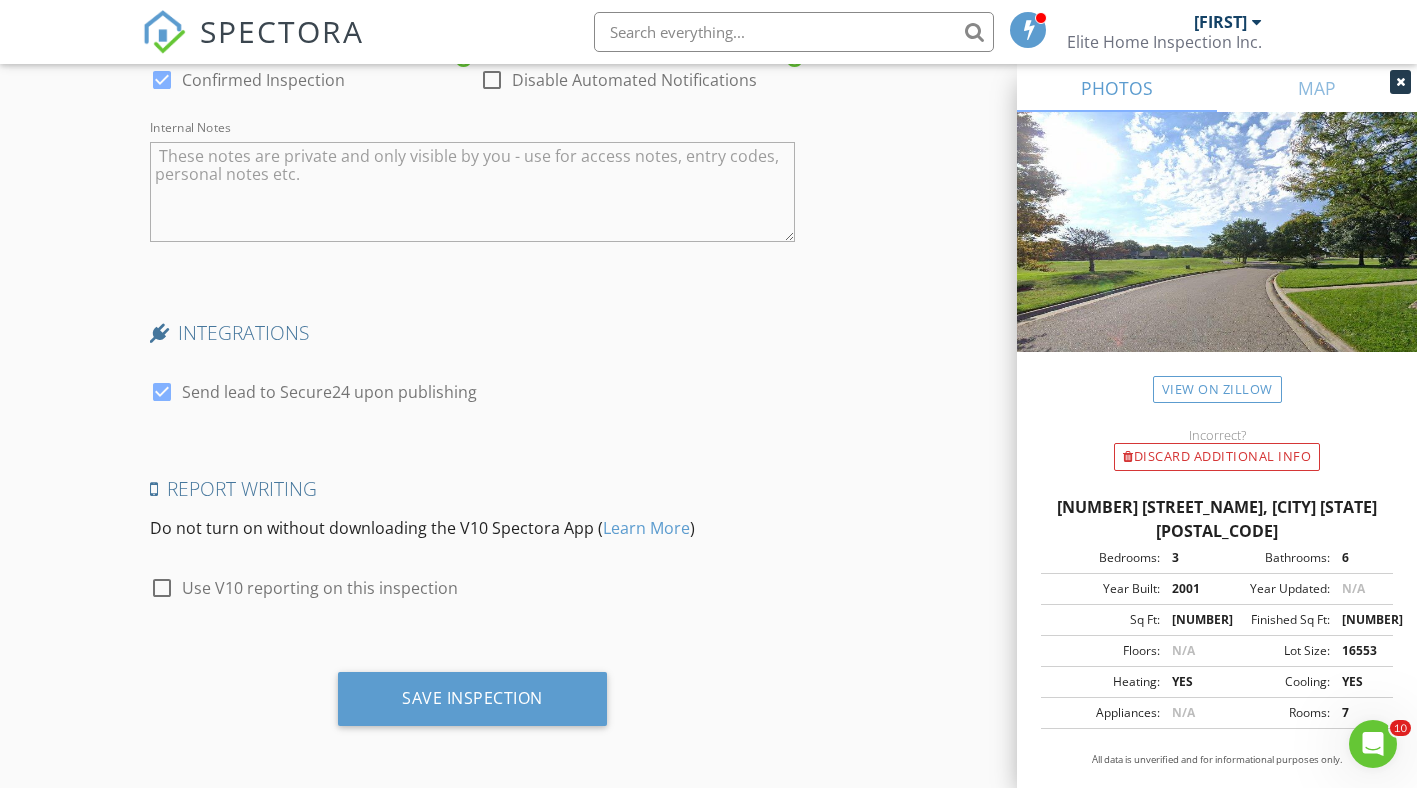 type on "[PHONE]" 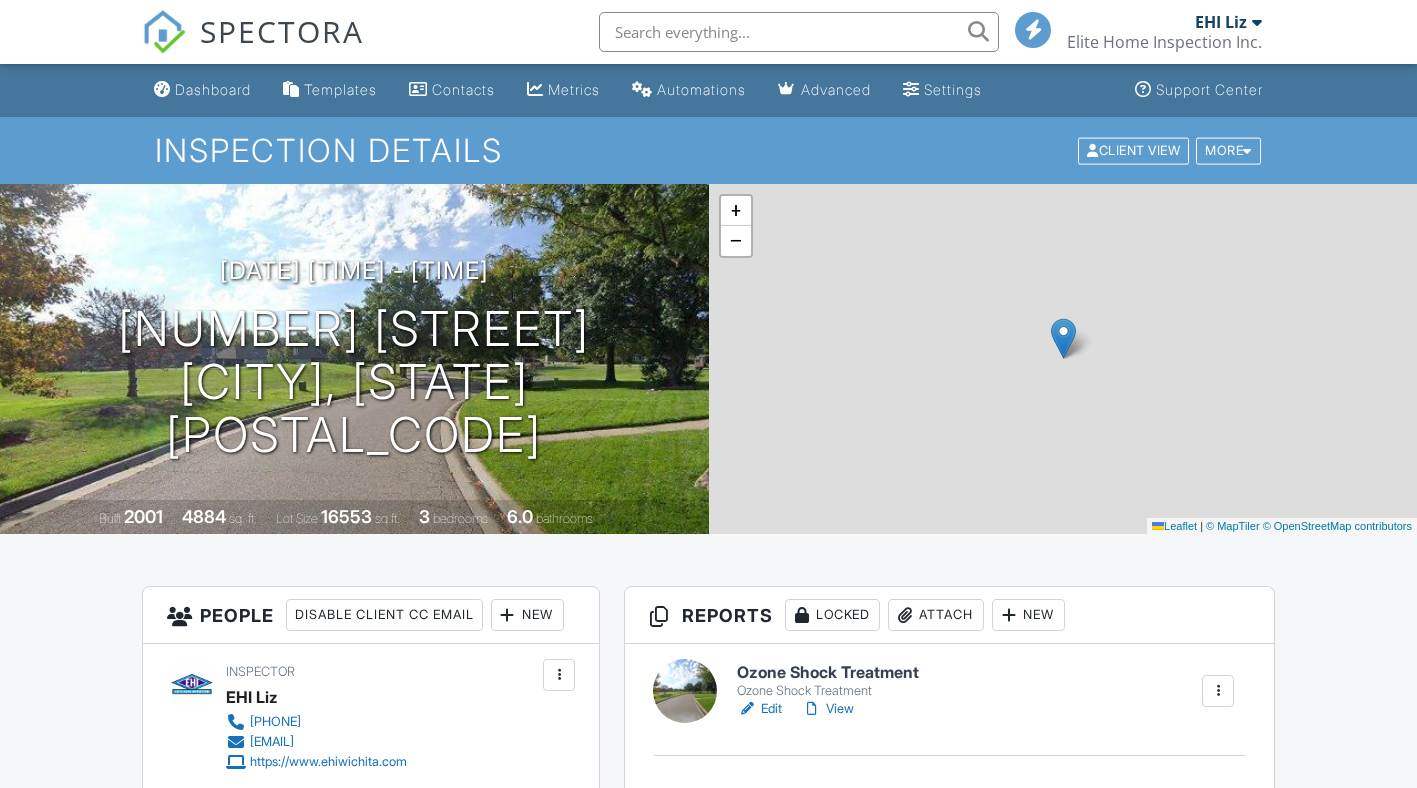 scroll, scrollTop: 400, scrollLeft: 0, axis: vertical 